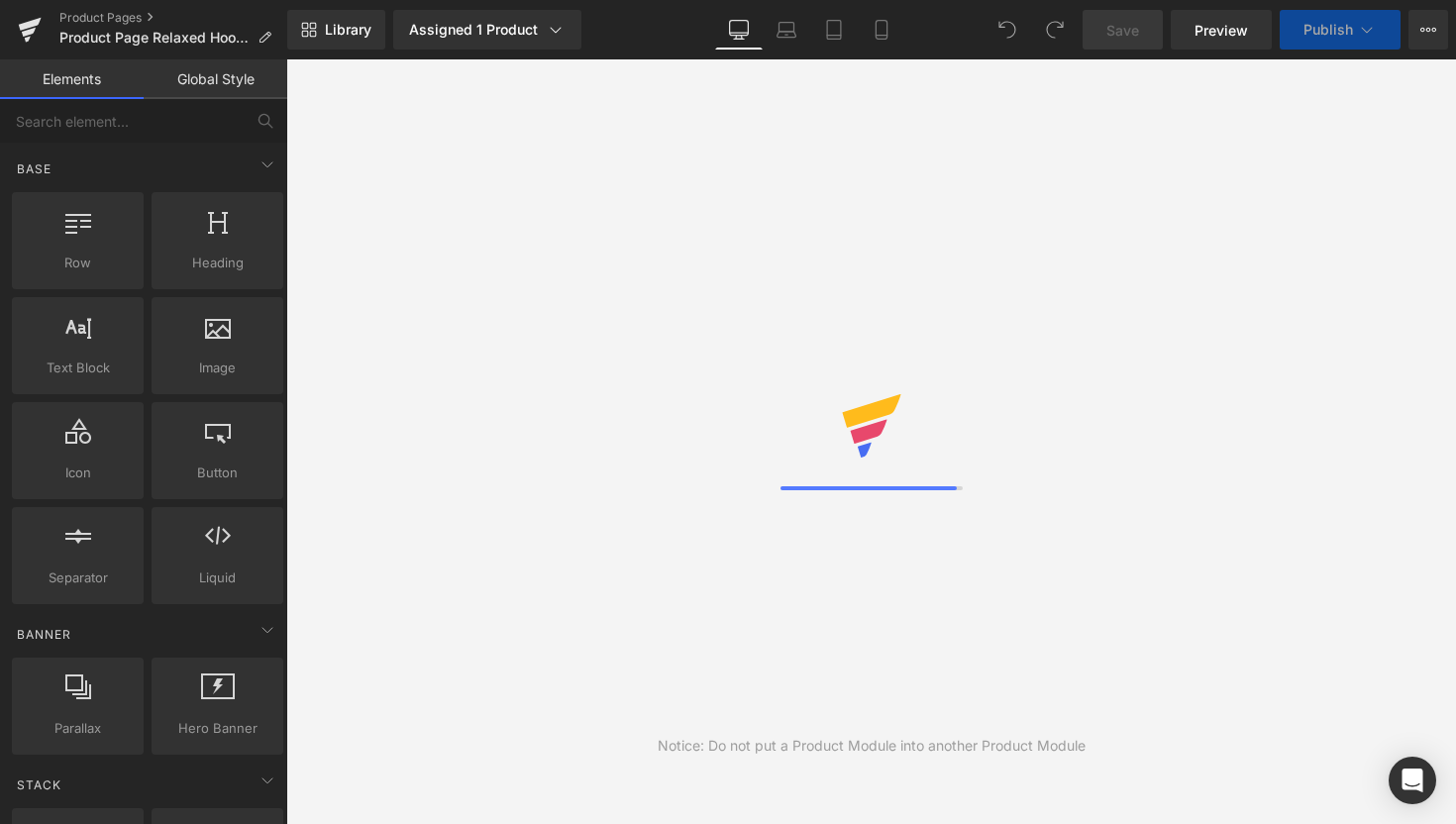 scroll, scrollTop: 0, scrollLeft: 0, axis: both 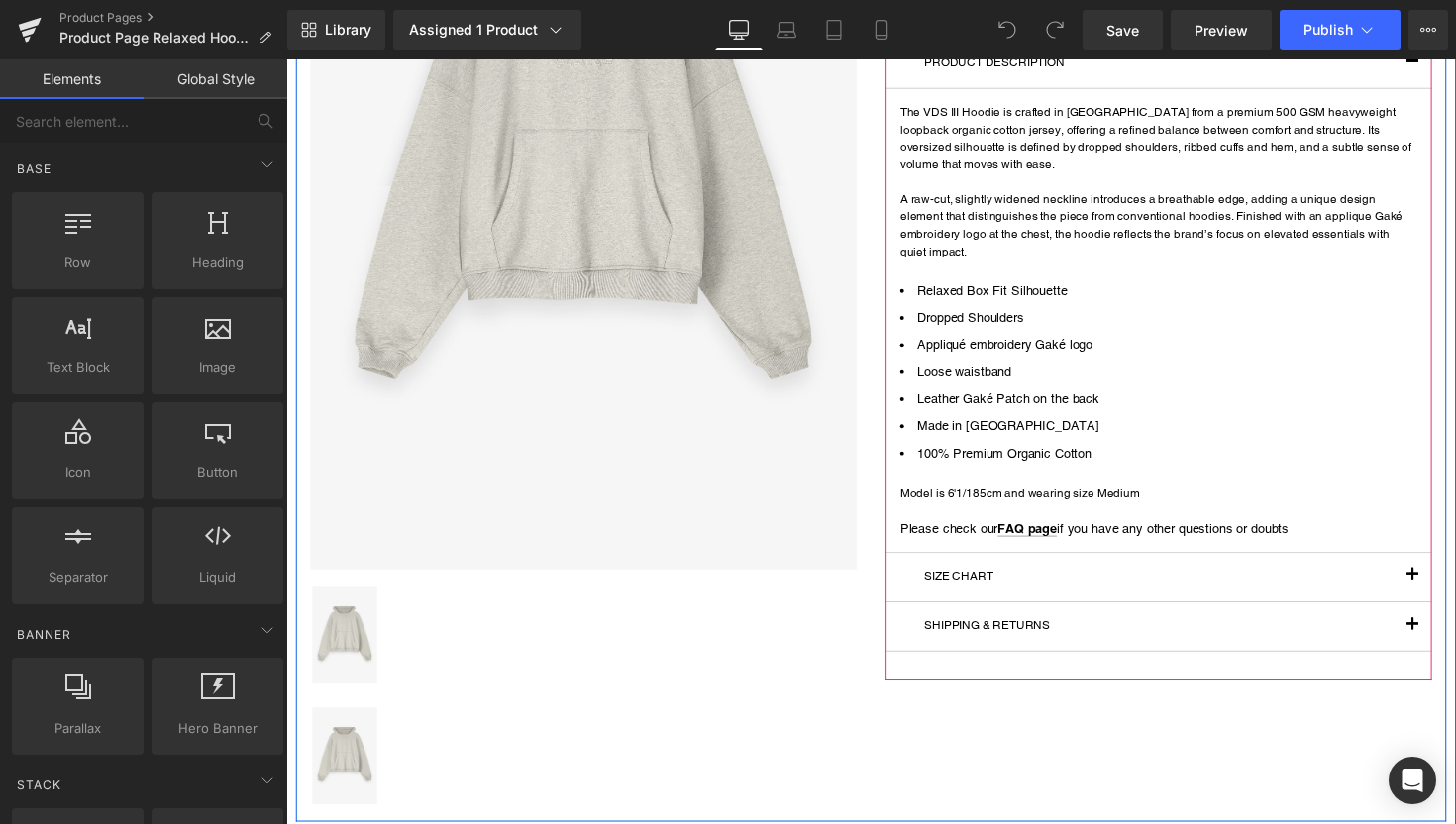 click at bounding box center [1440, 589] 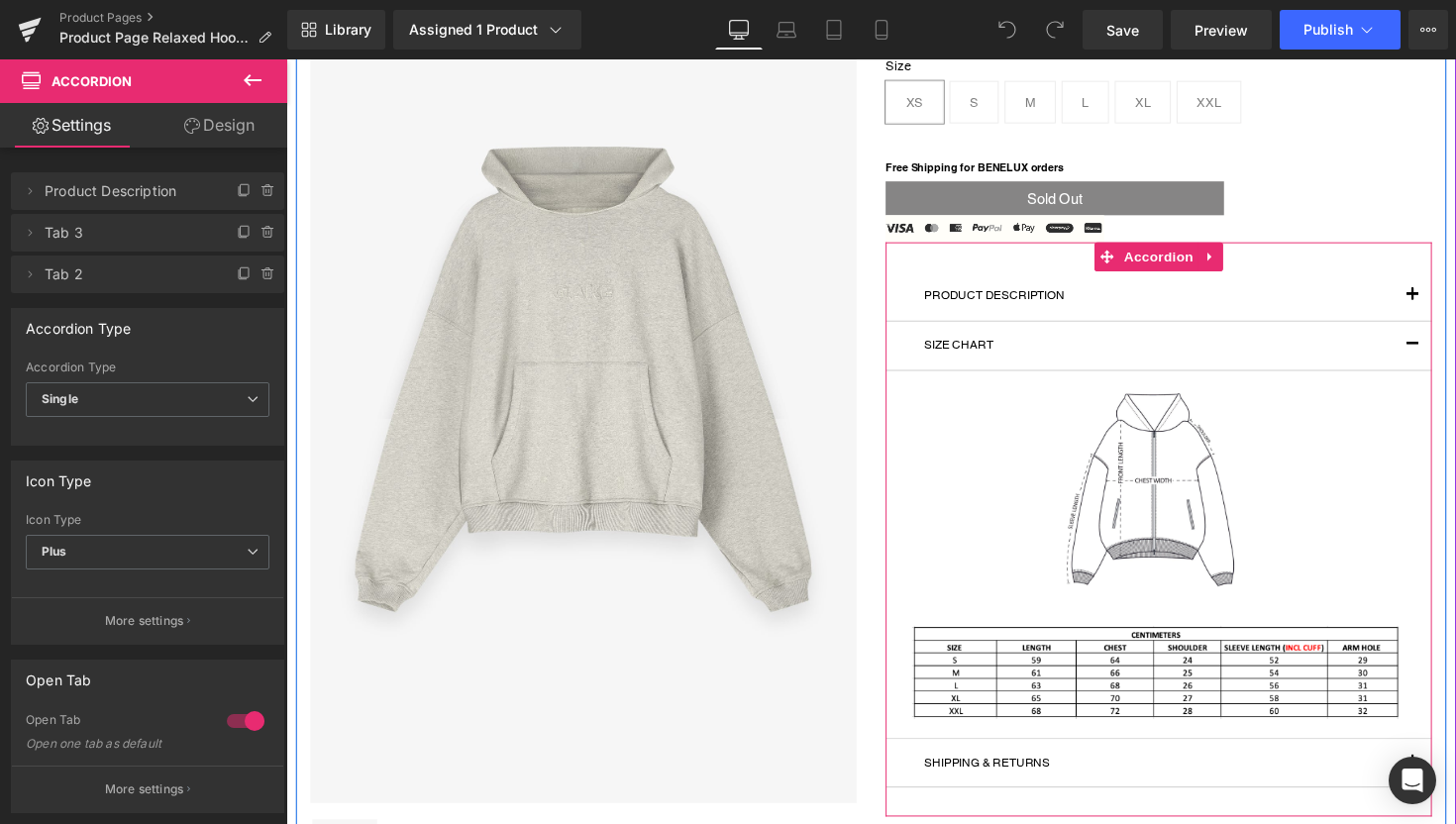 scroll, scrollTop: 200, scrollLeft: 0, axis: vertical 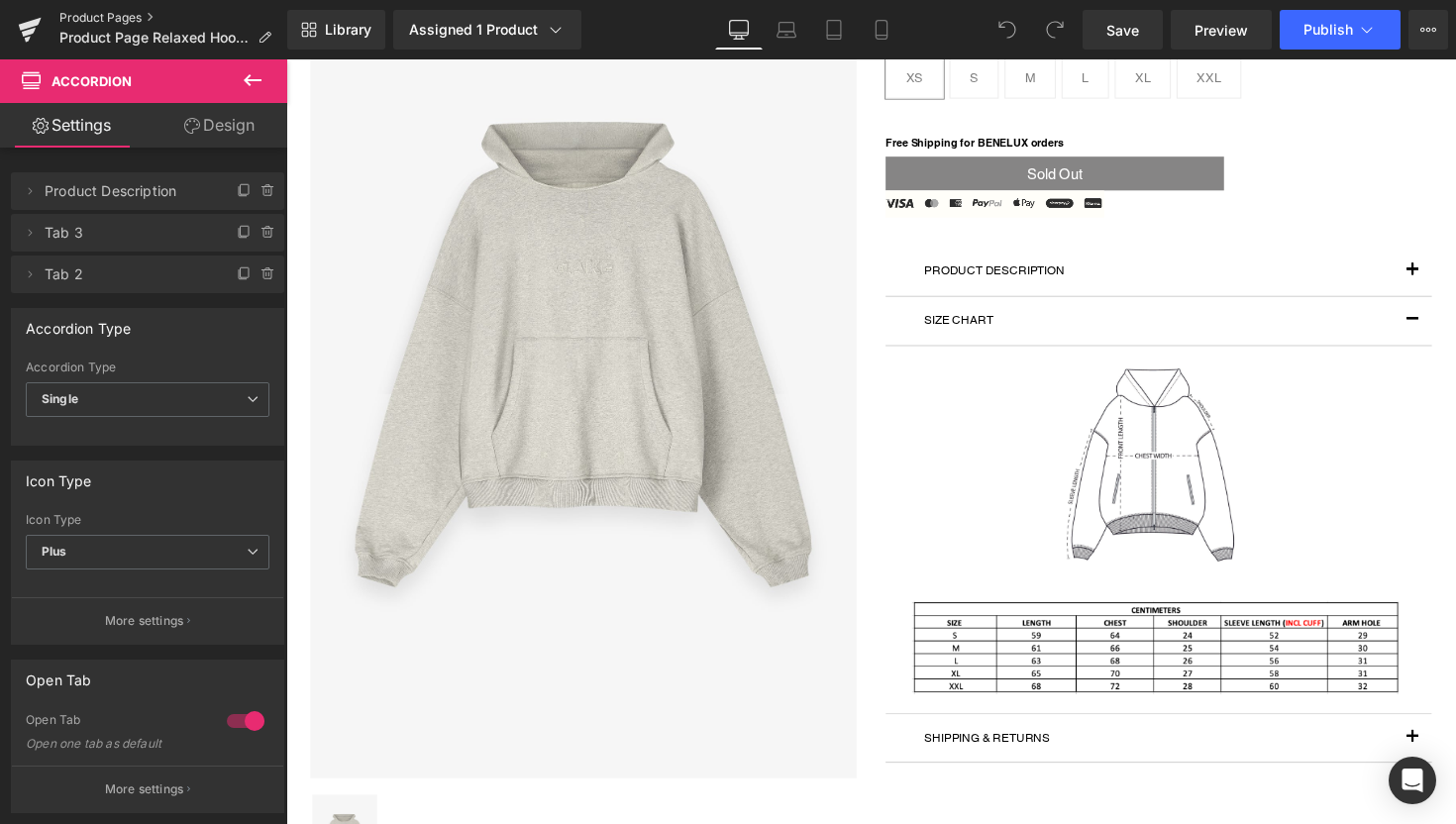 click on "Product Pages" at bounding box center [173, 18] 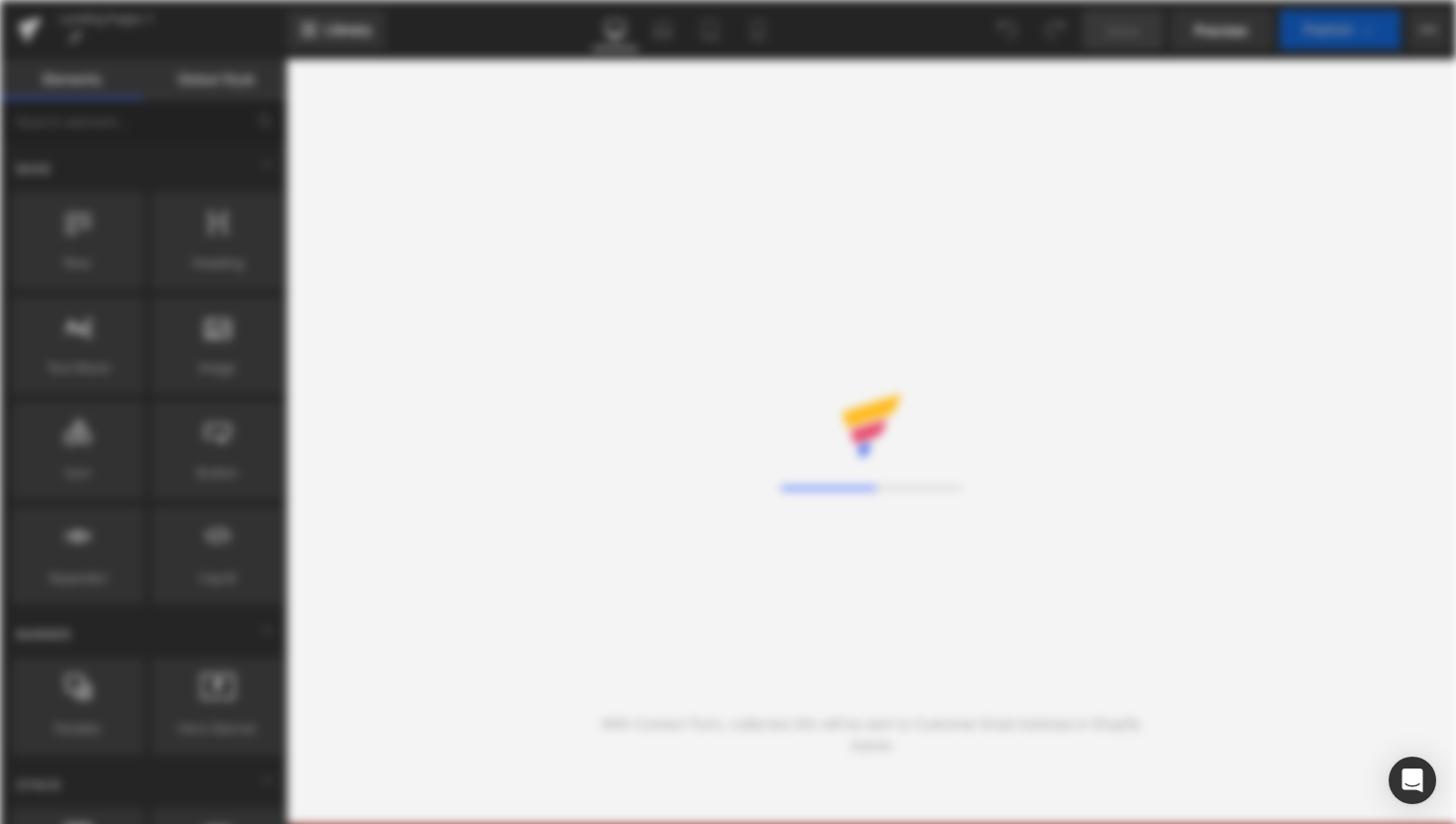 scroll, scrollTop: 0, scrollLeft: 0, axis: both 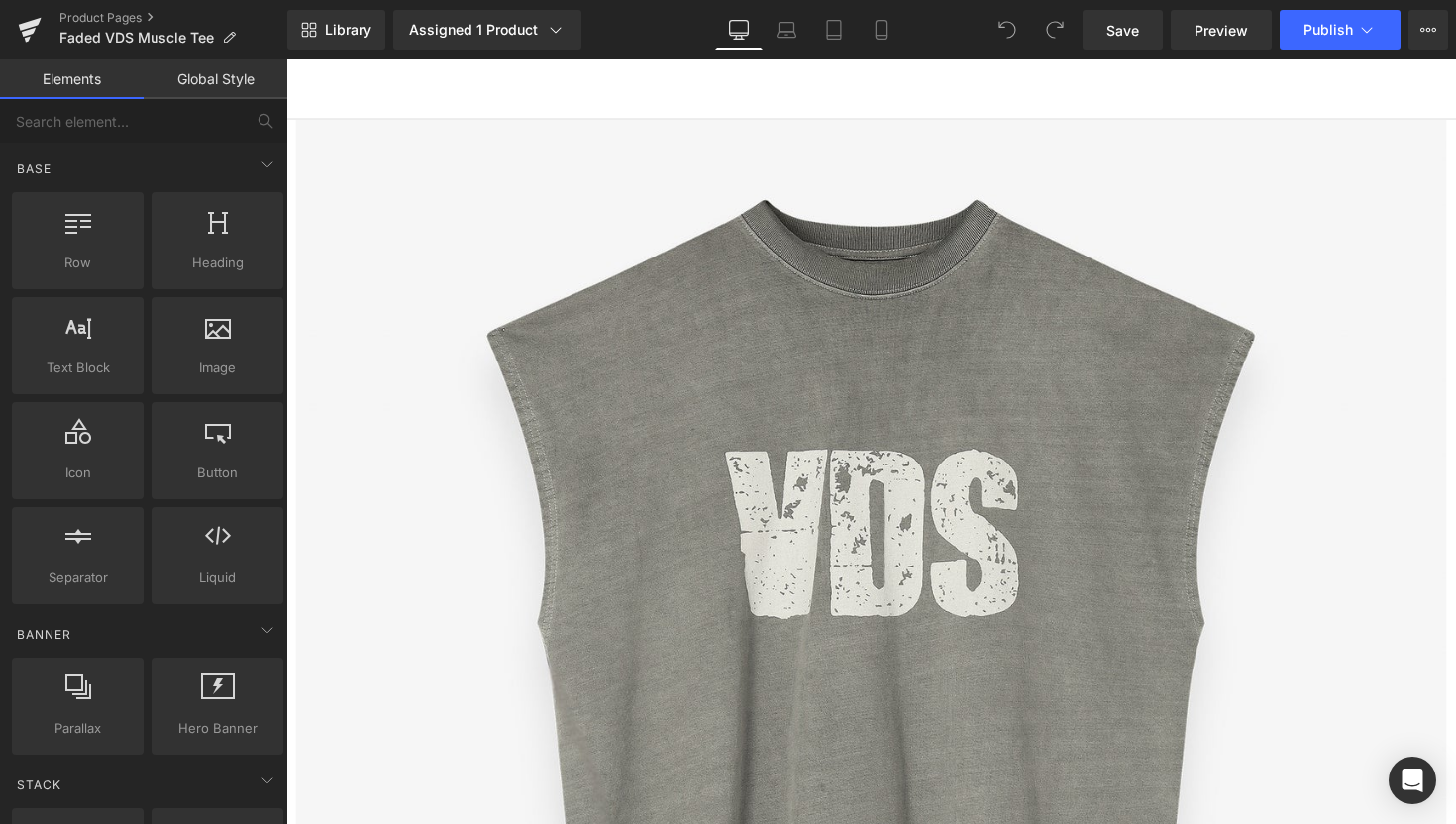 click at bounding box center [1455, 2579] 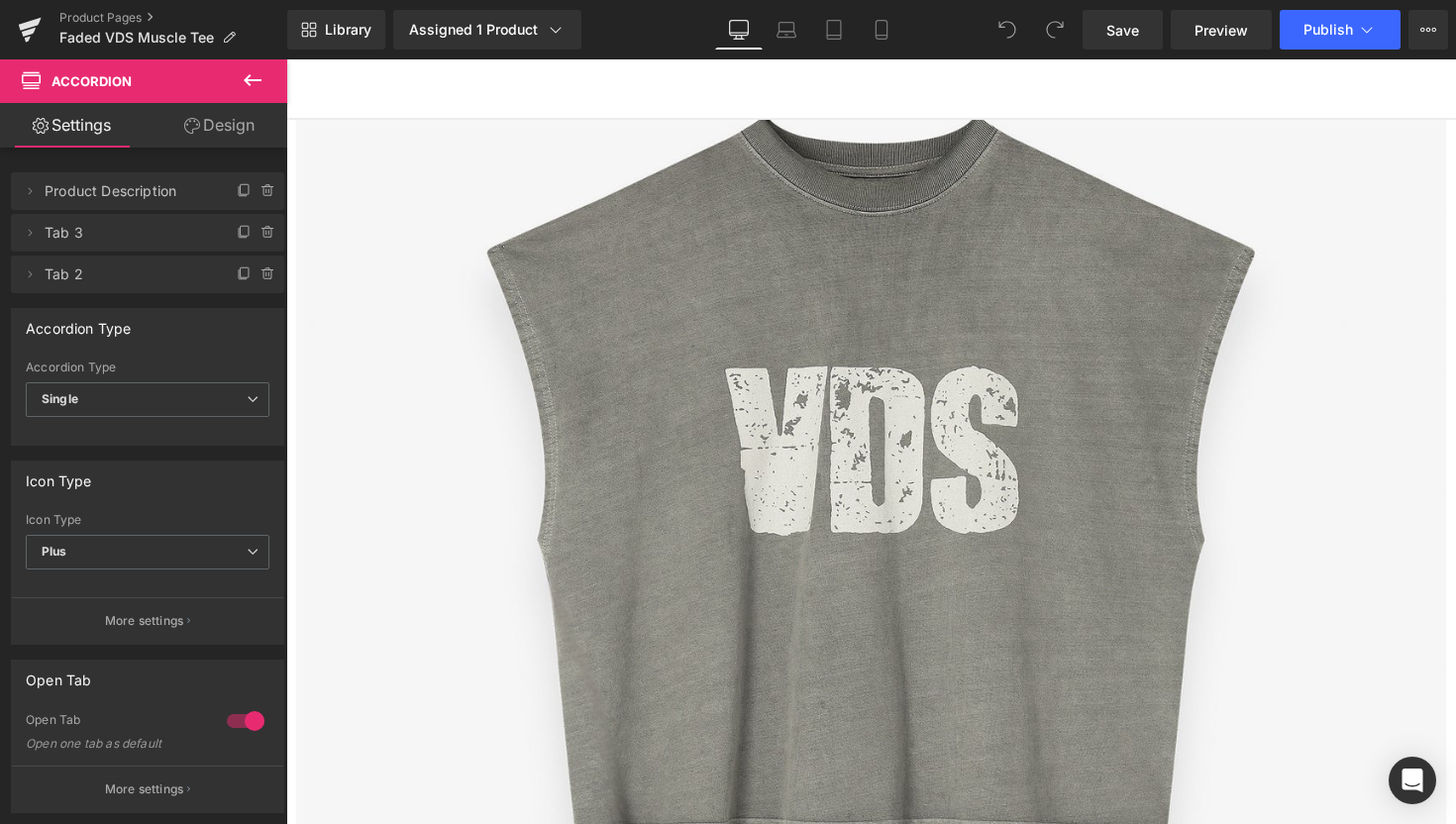 scroll, scrollTop: 546, scrollLeft: 0, axis: vertical 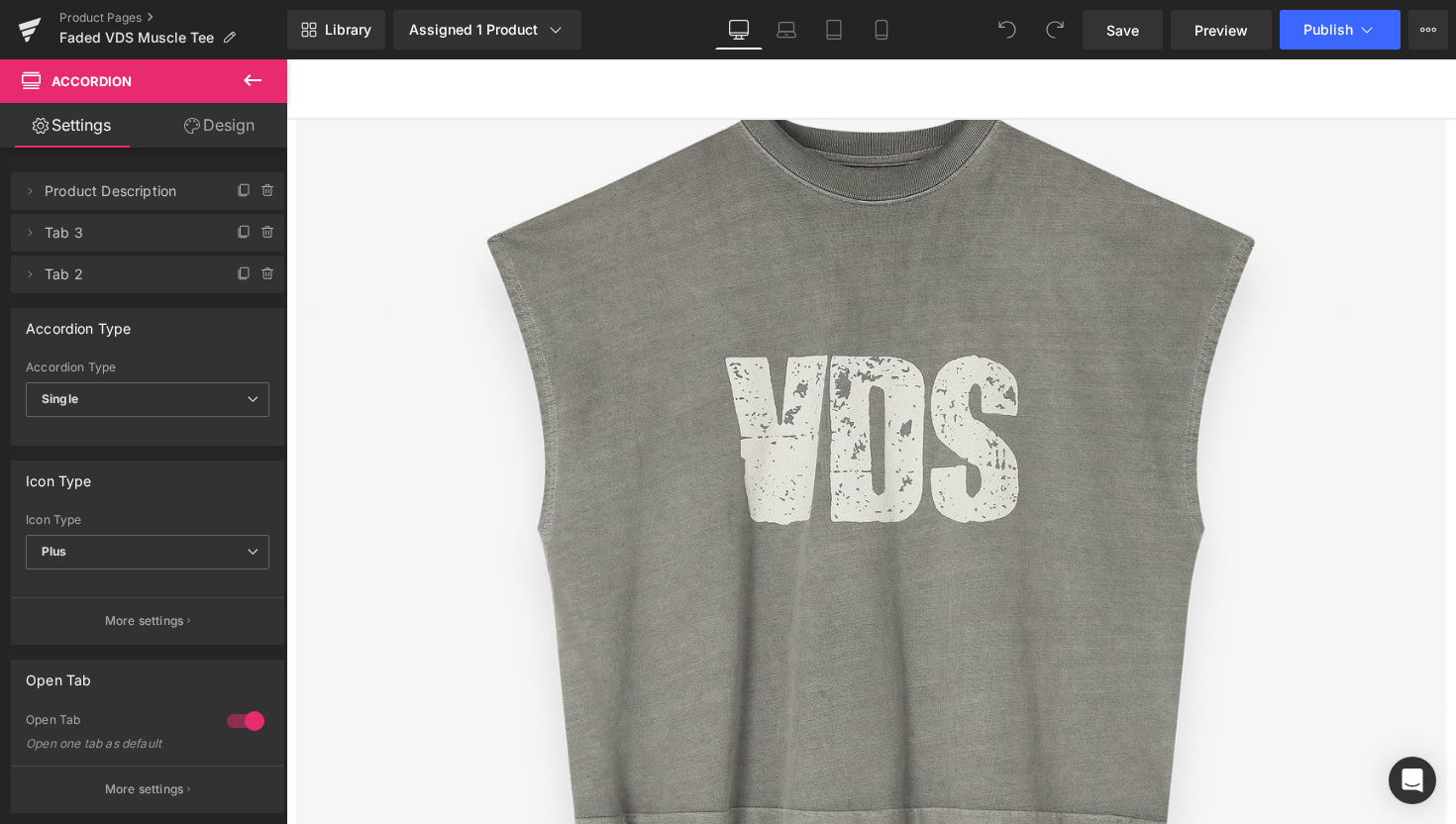 click 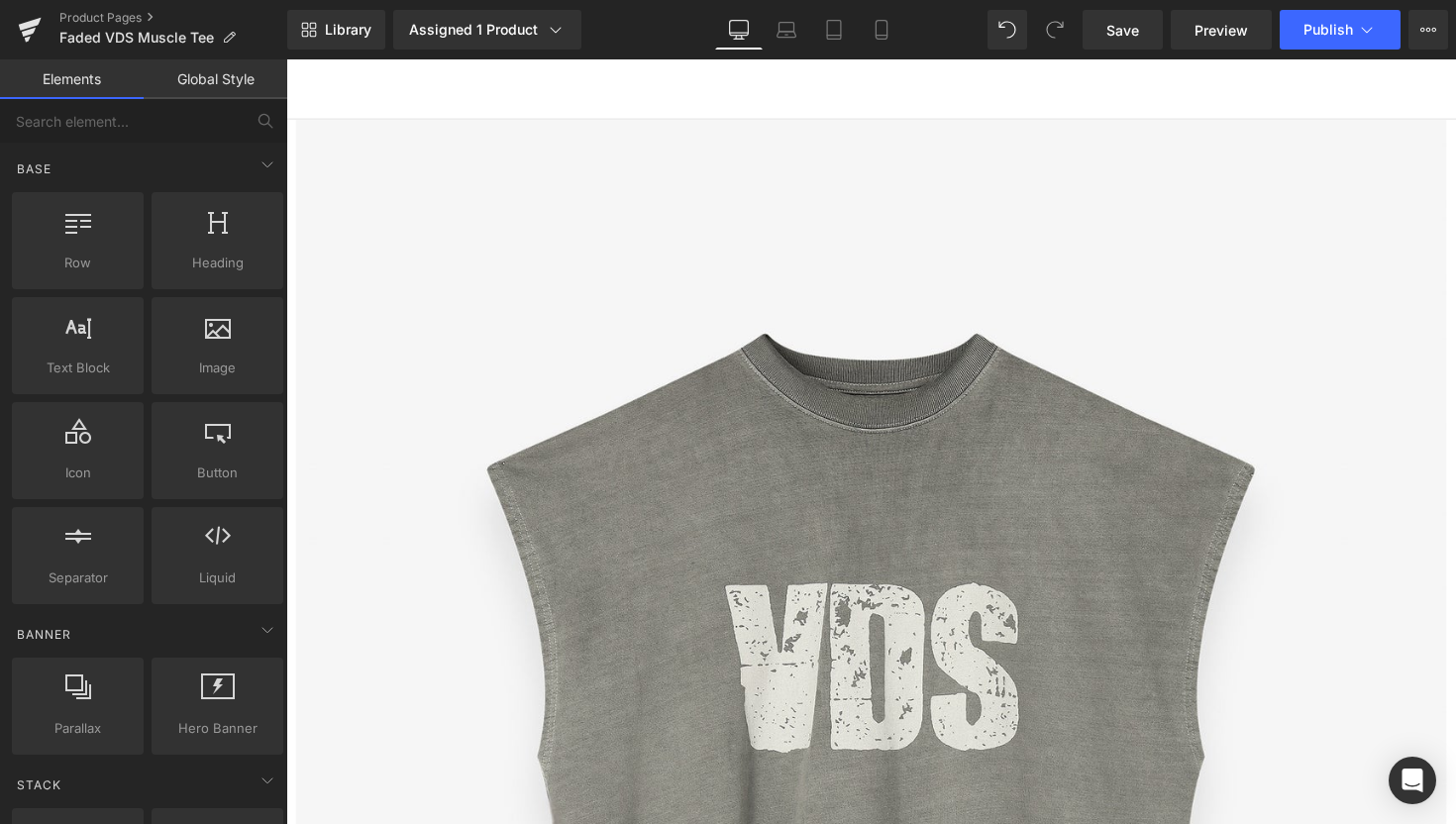 scroll, scrollTop: 309, scrollLeft: 0, axis: vertical 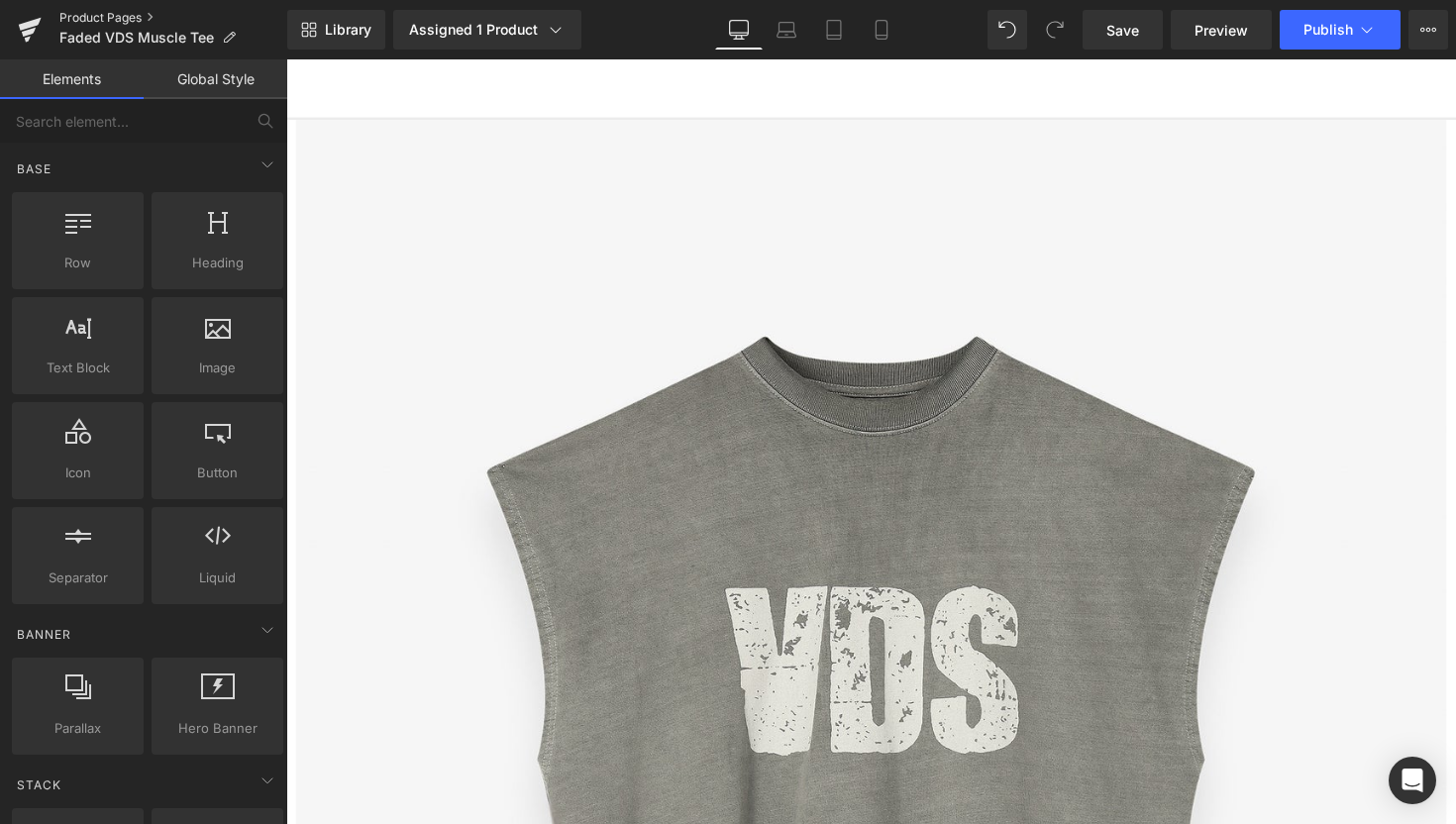 click on "Product Pages" at bounding box center [173, 18] 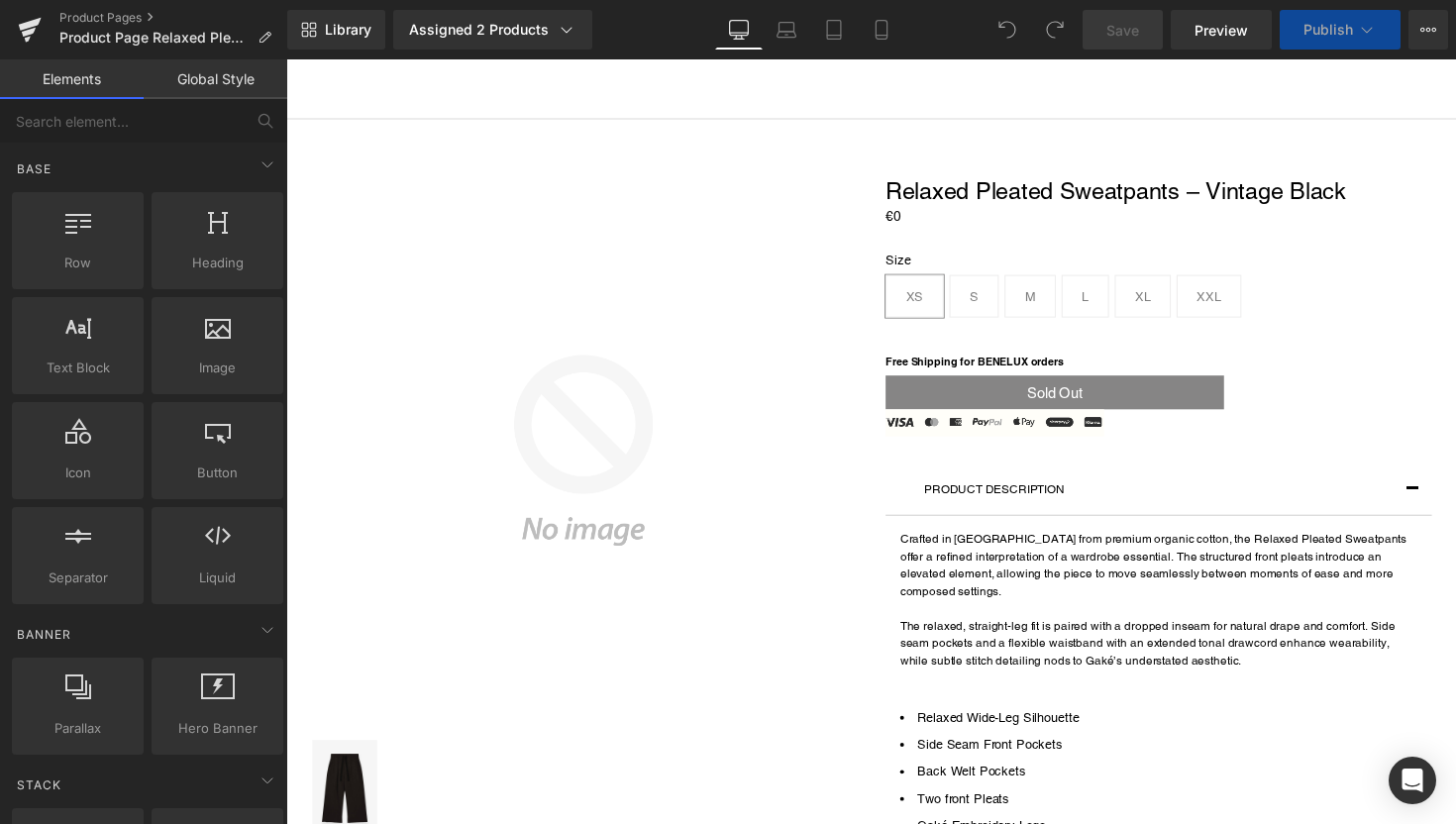 scroll, scrollTop: 0, scrollLeft: 0, axis: both 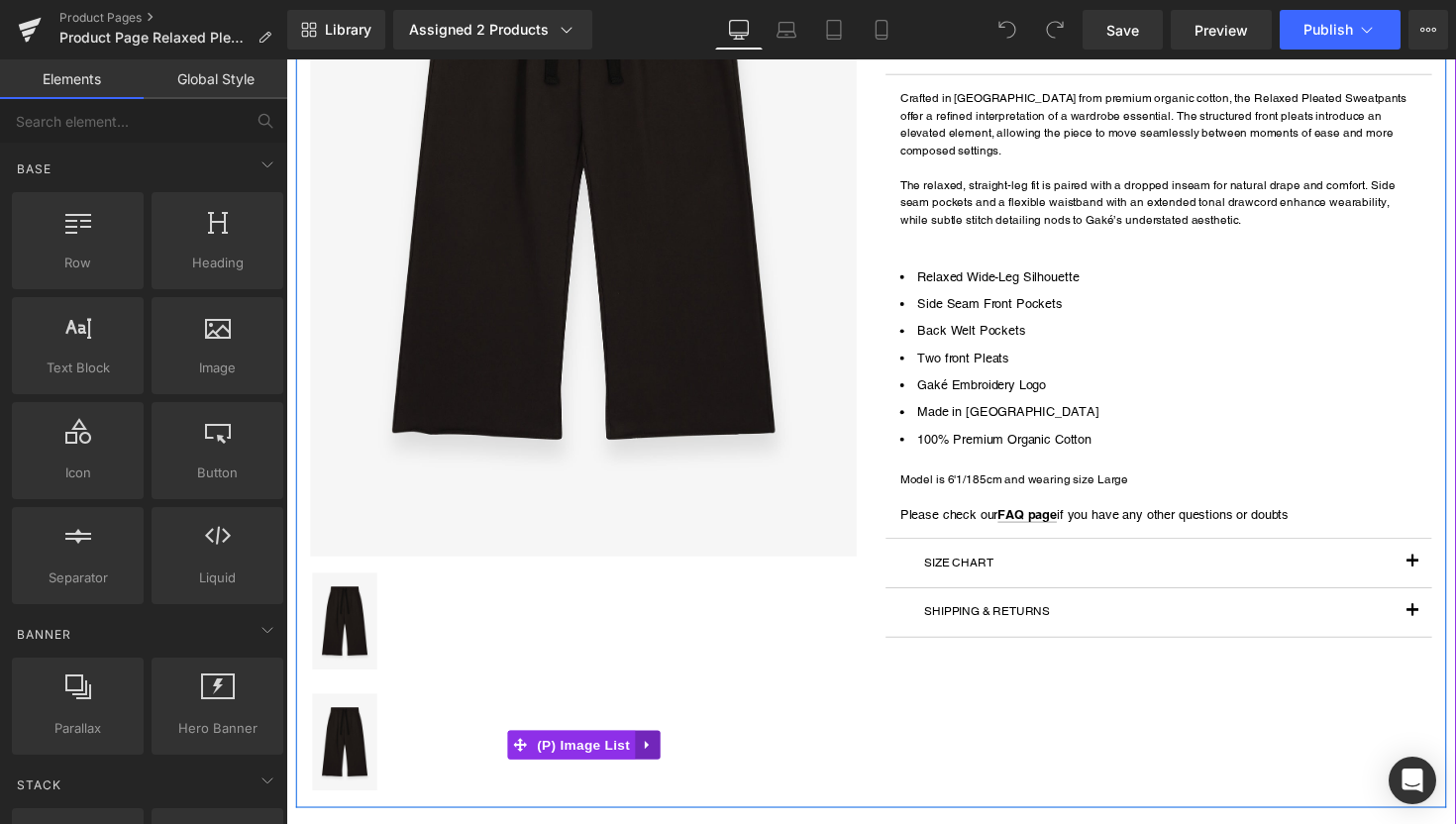 click 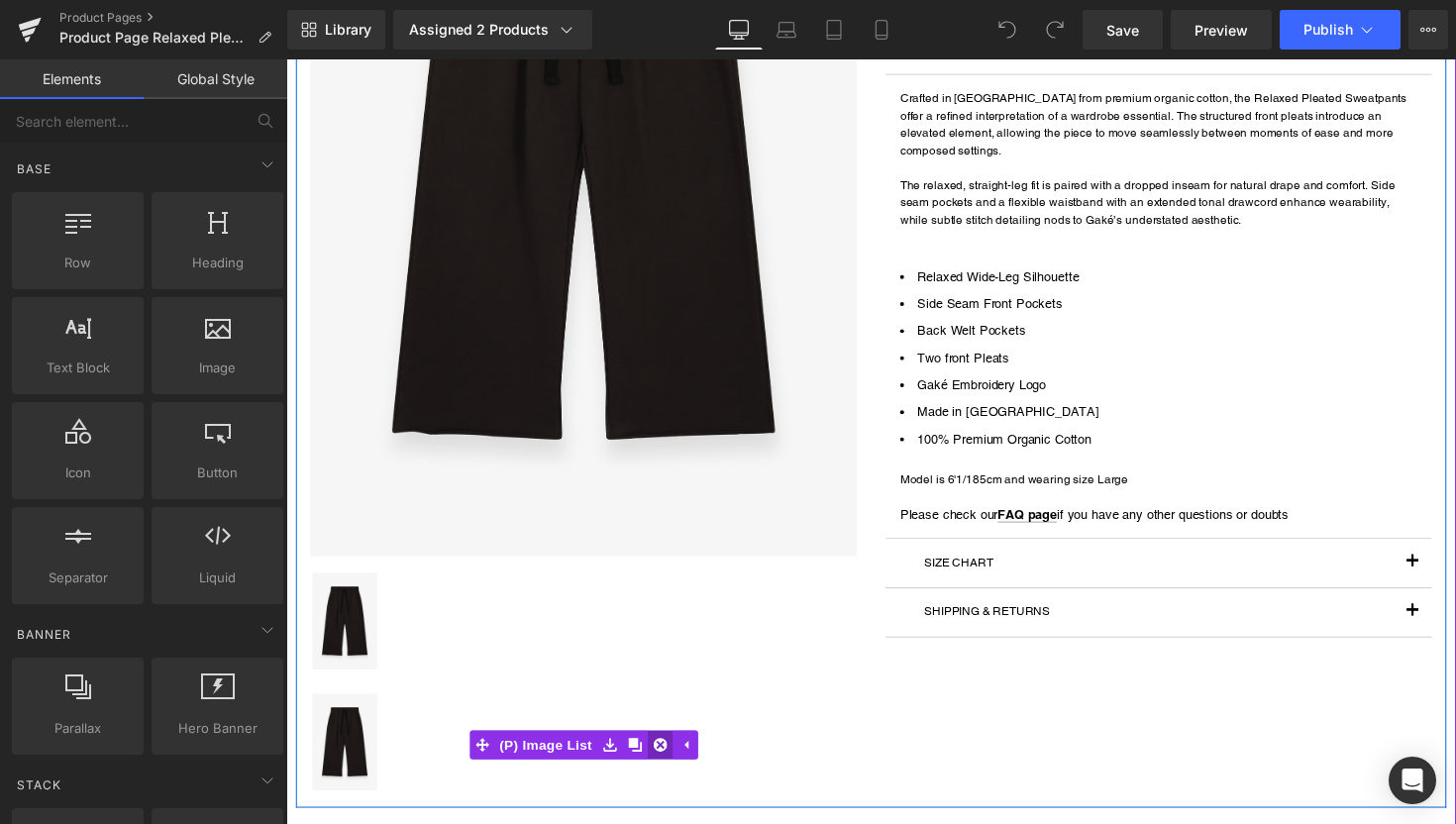click 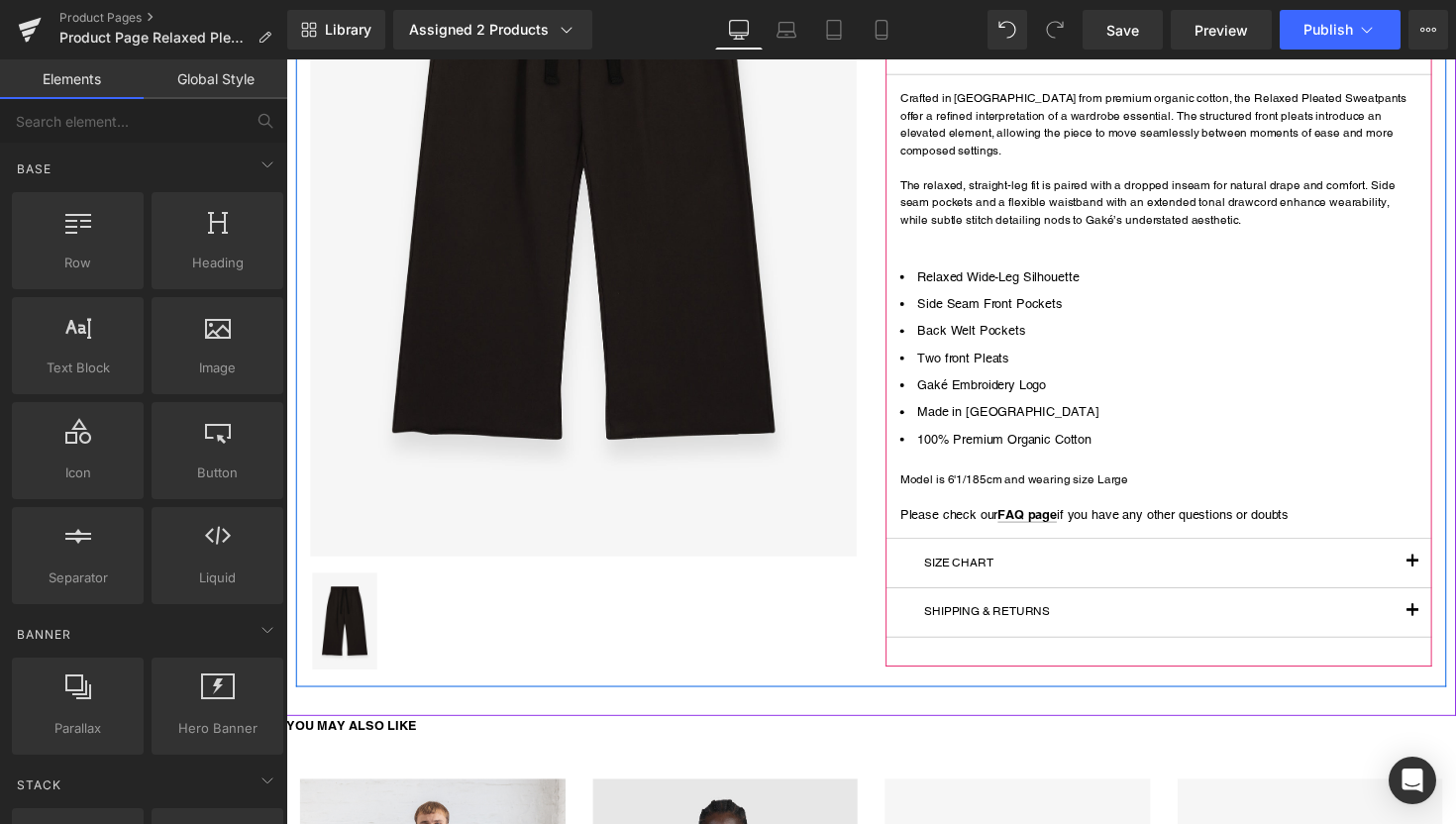 click at bounding box center (1440, 575) 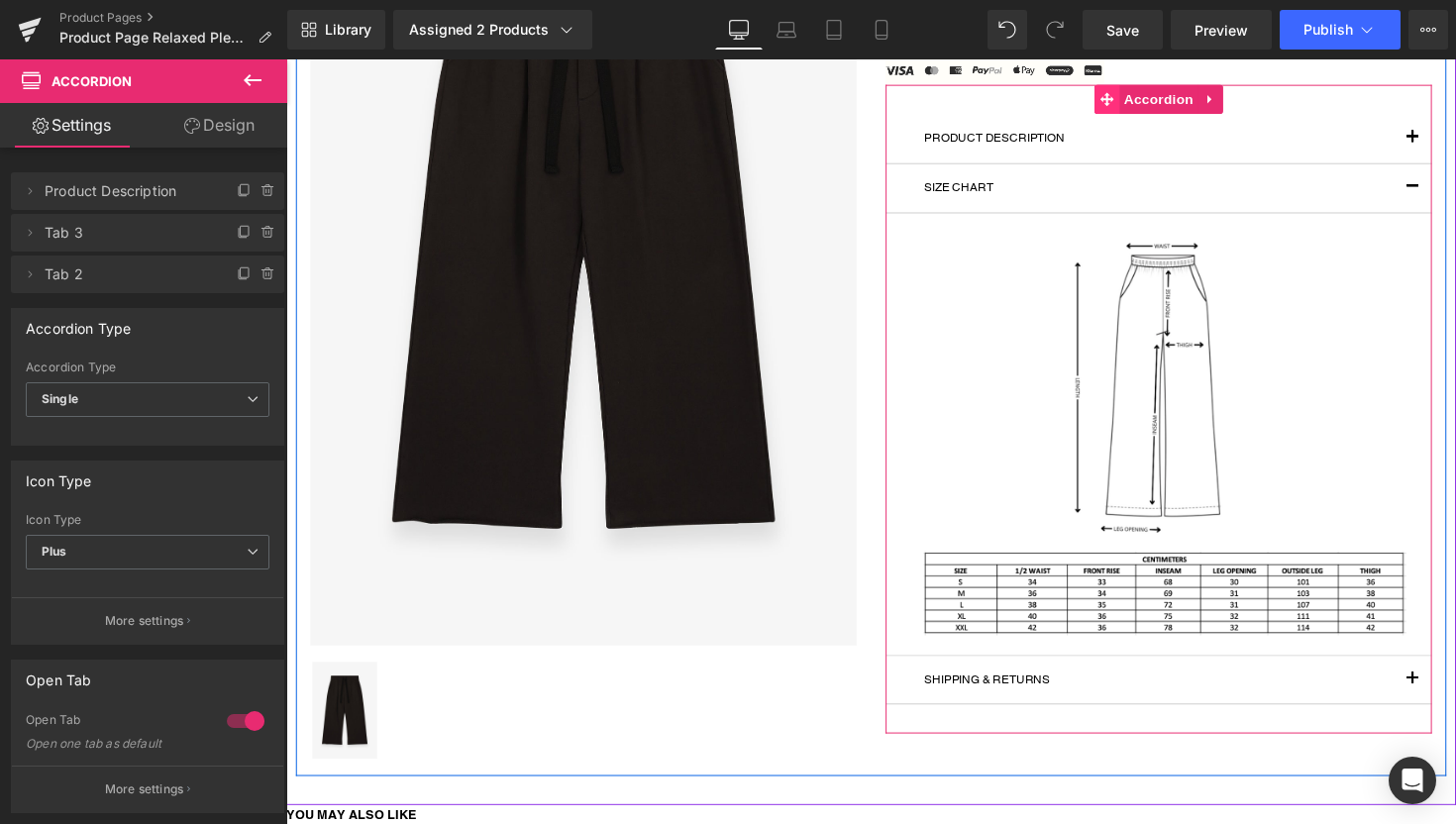 scroll, scrollTop: 361, scrollLeft: 0, axis: vertical 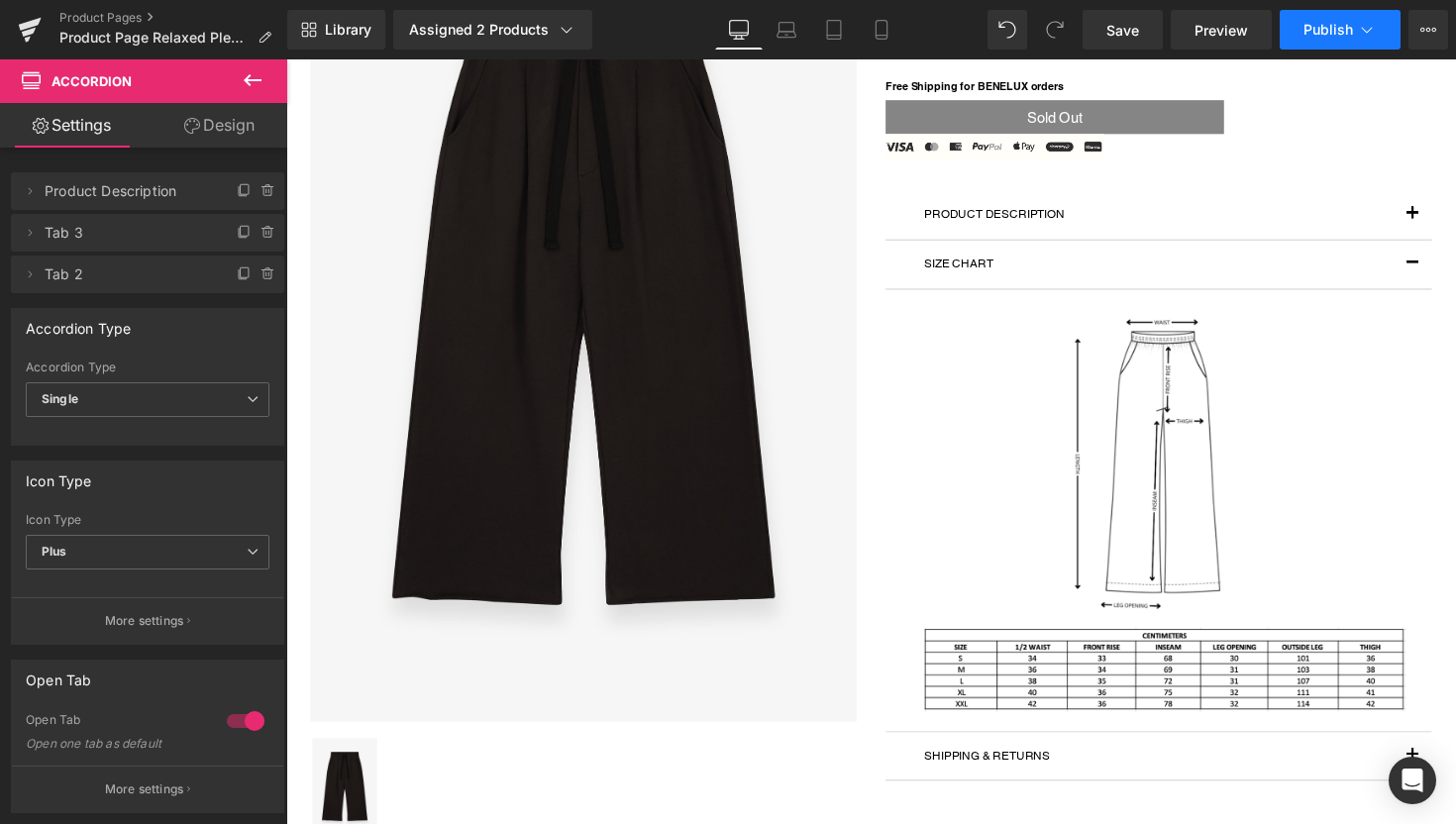 click on "Publish" at bounding box center [1340, 30] 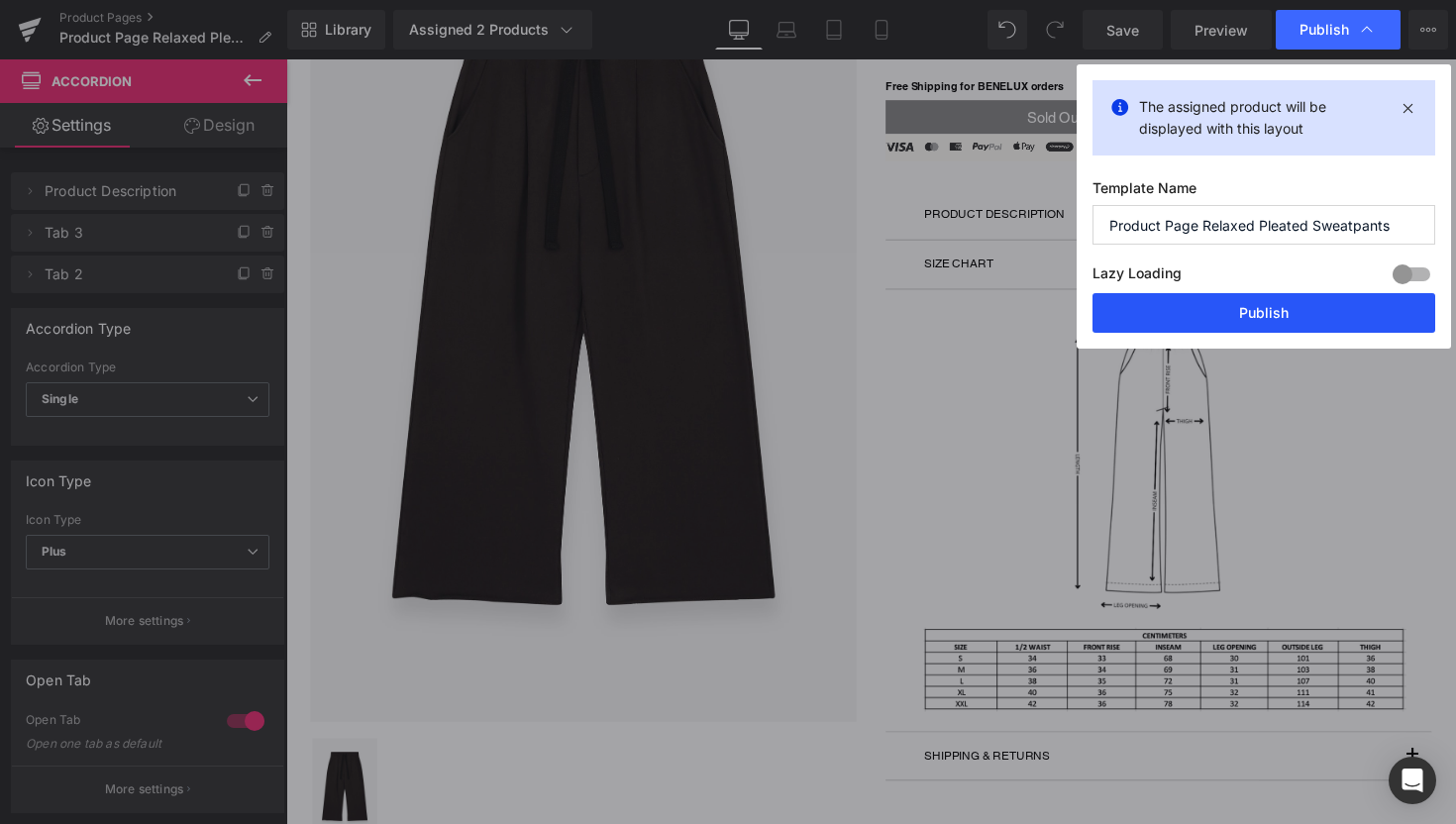 click on "Publish" at bounding box center [1264, 313] 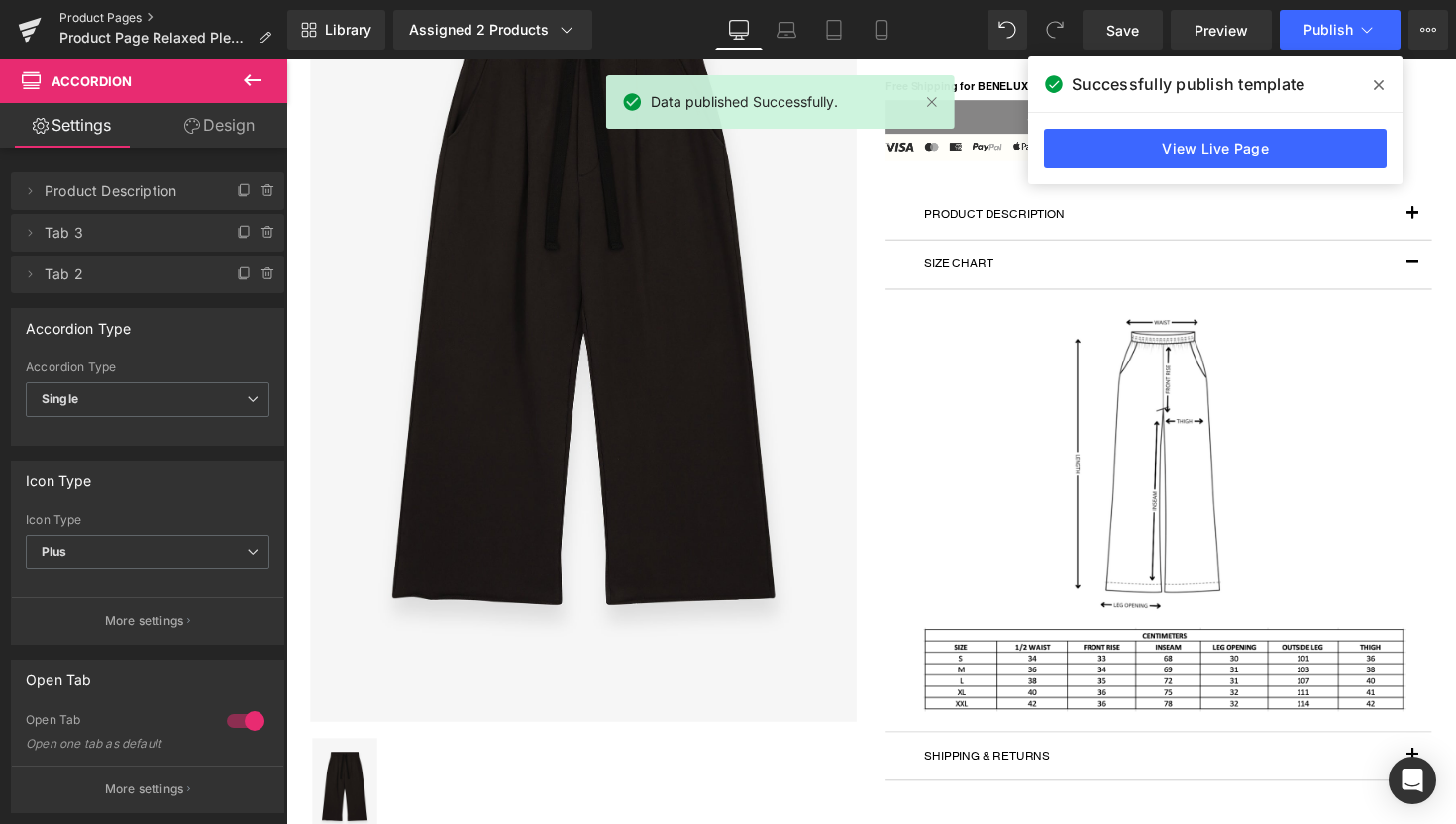 click on "Product Pages" at bounding box center (173, 18) 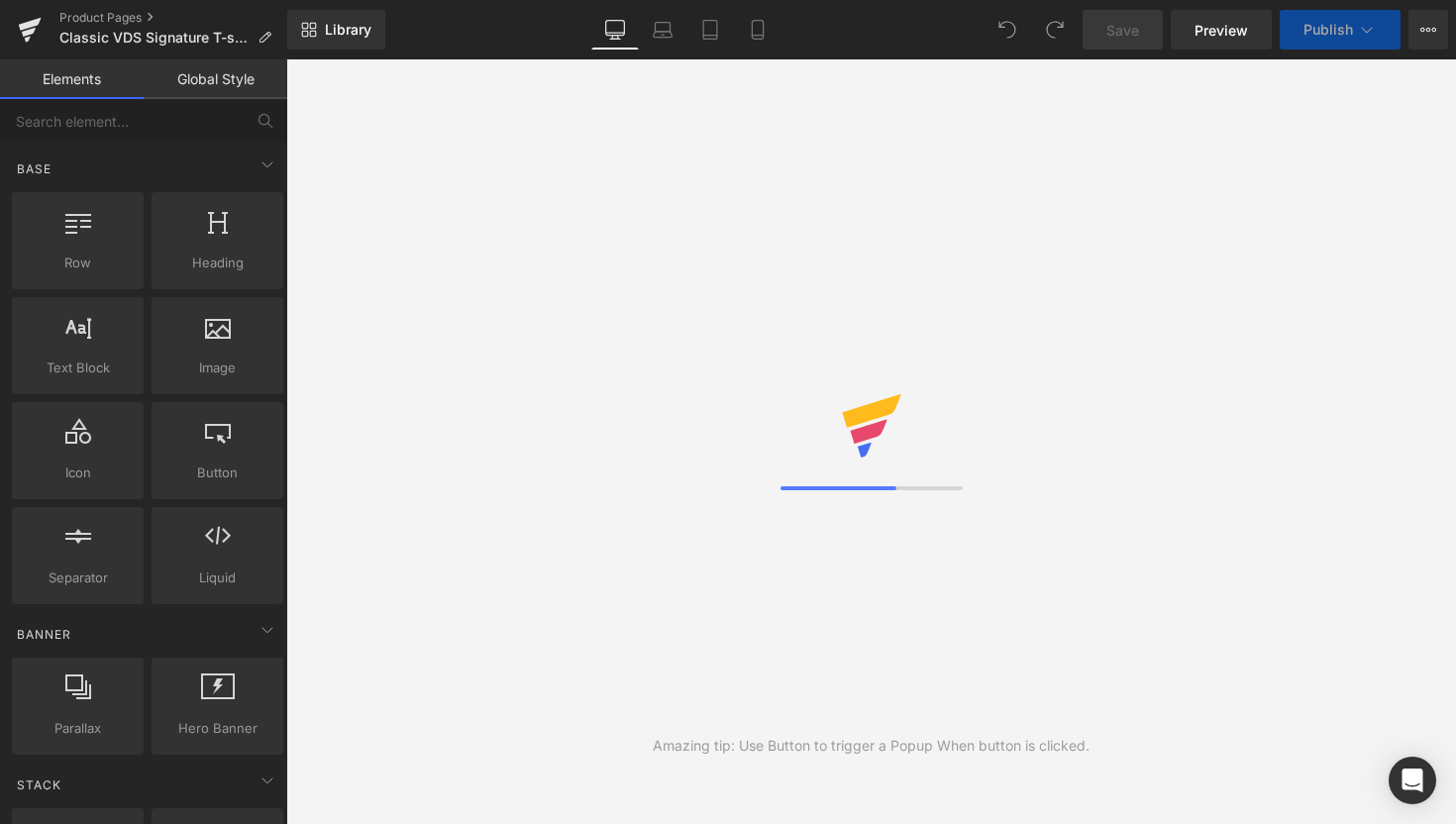 scroll, scrollTop: 0, scrollLeft: 0, axis: both 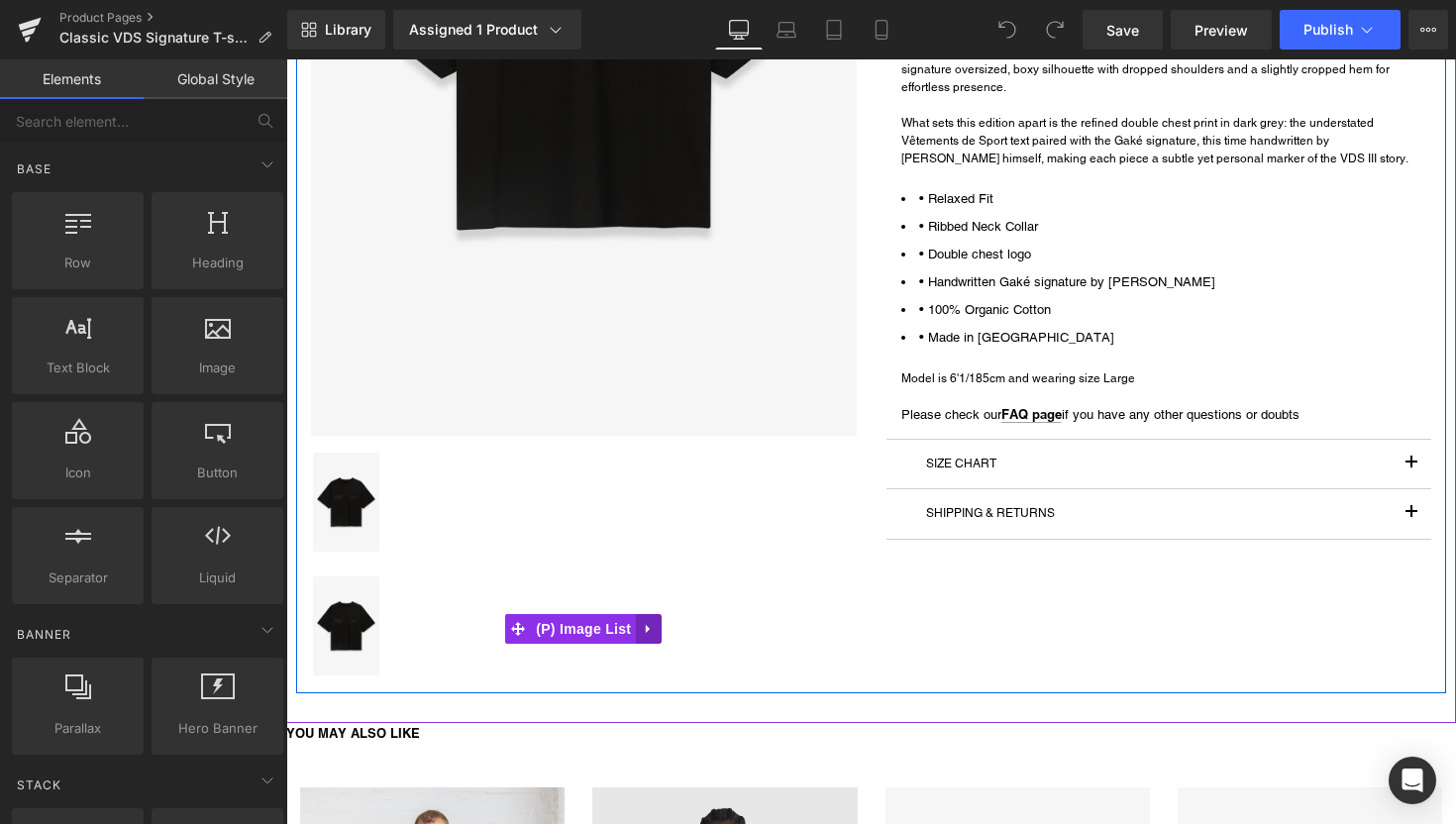 click at bounding box center [649, 629] 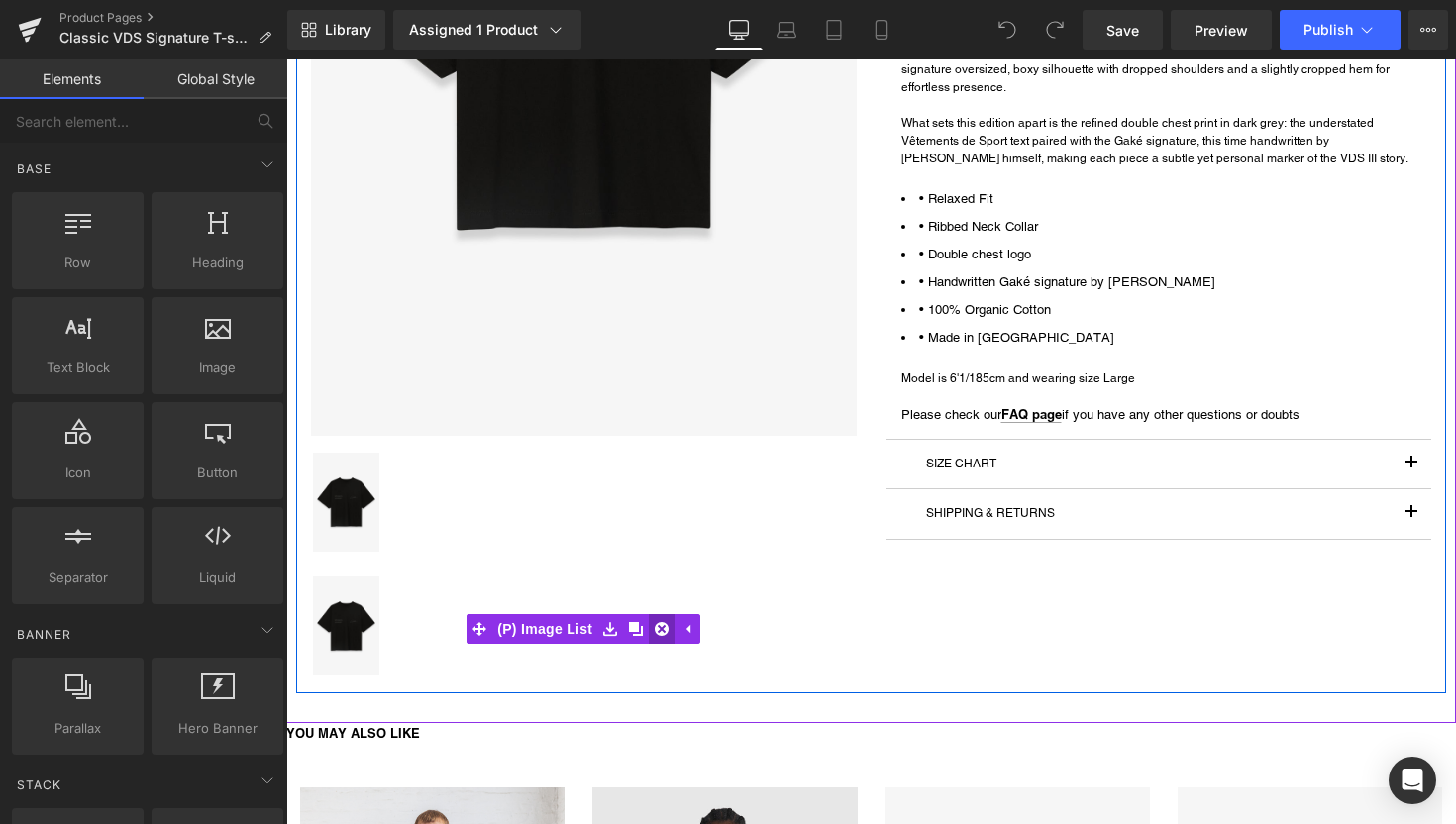click at bounding box center [662, 629] 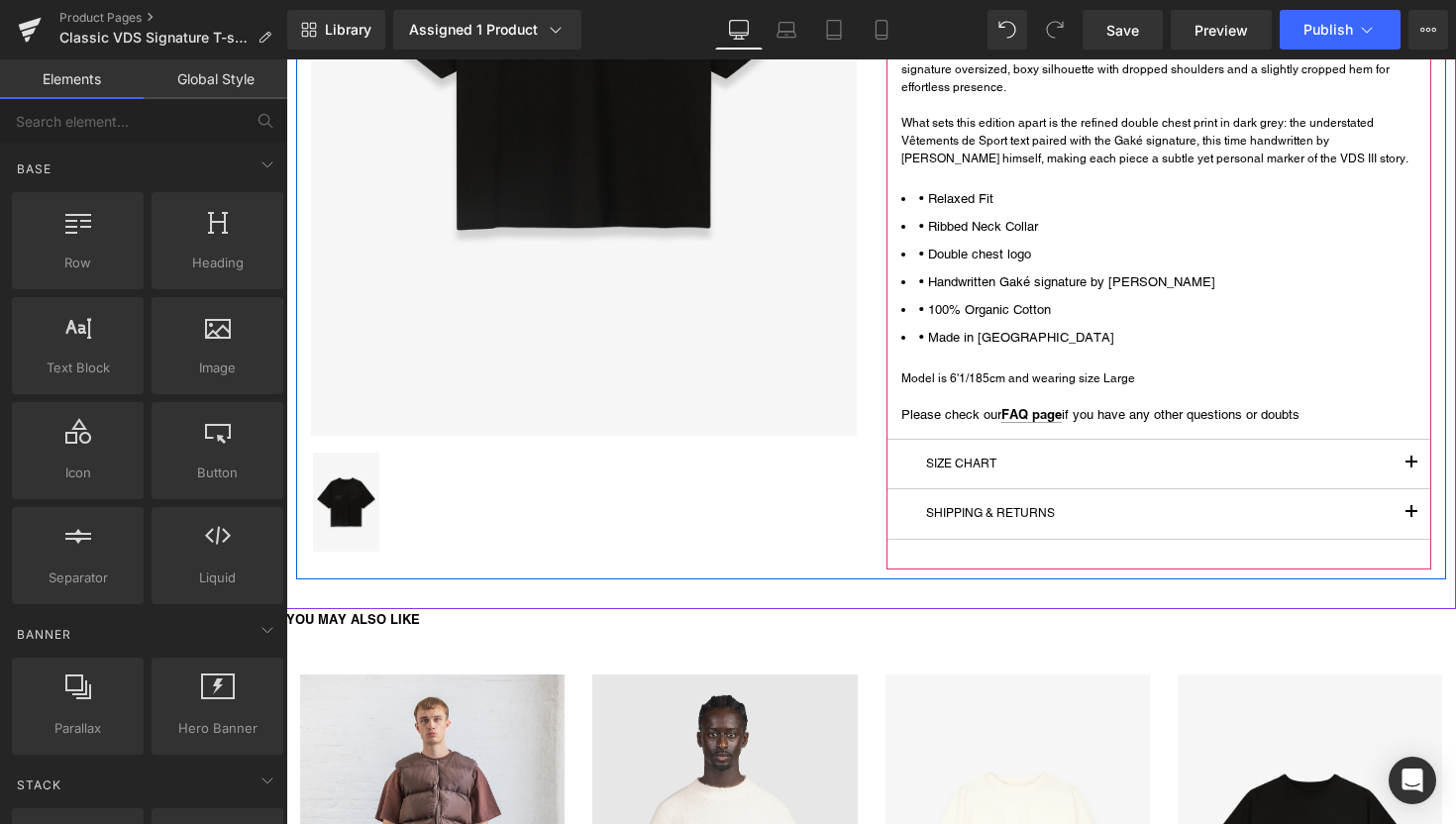 click at bounding box center (1411, 464) 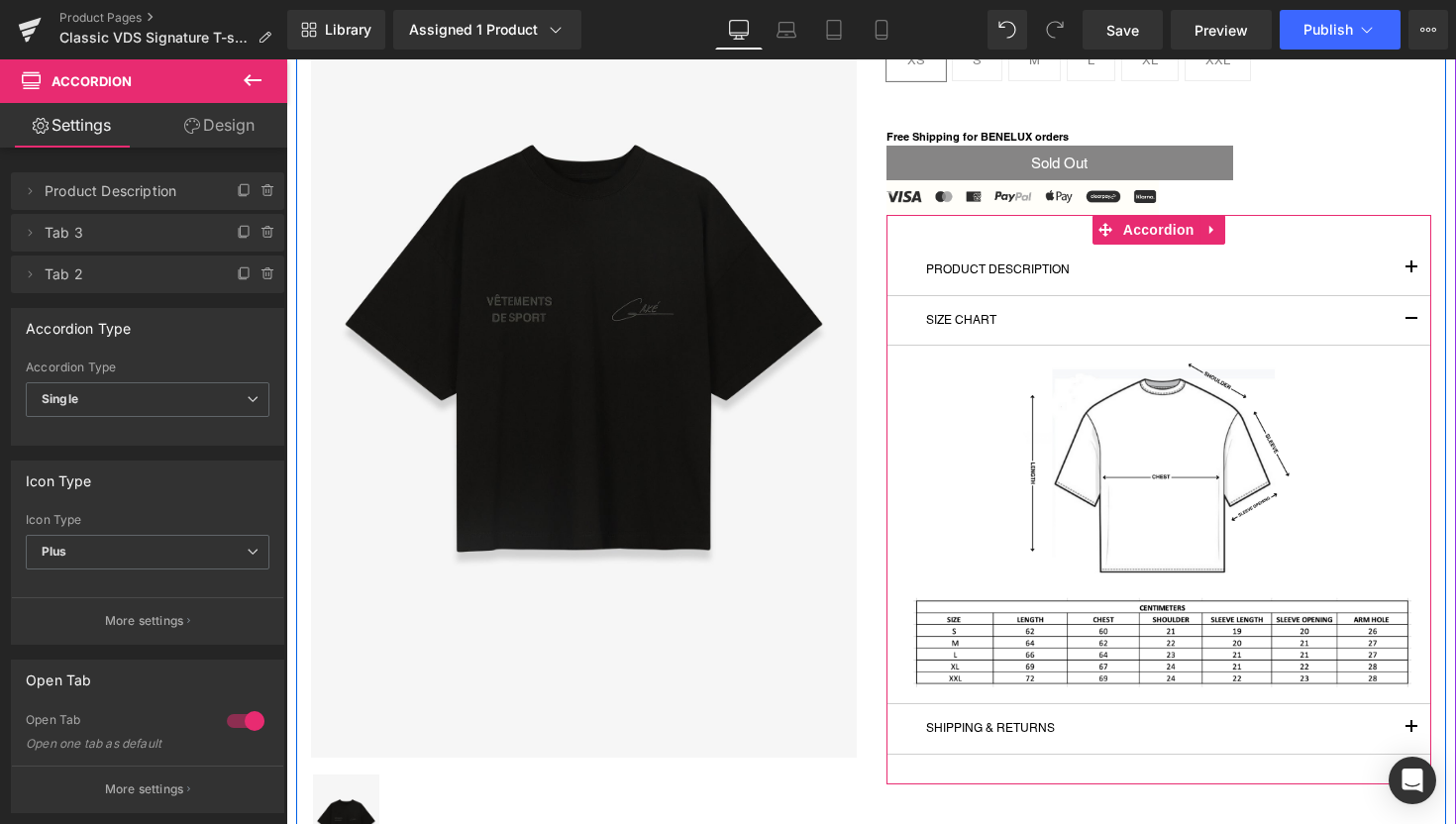 scroll, scrollTop: 240, scrollLeft: 0, axis: vertical 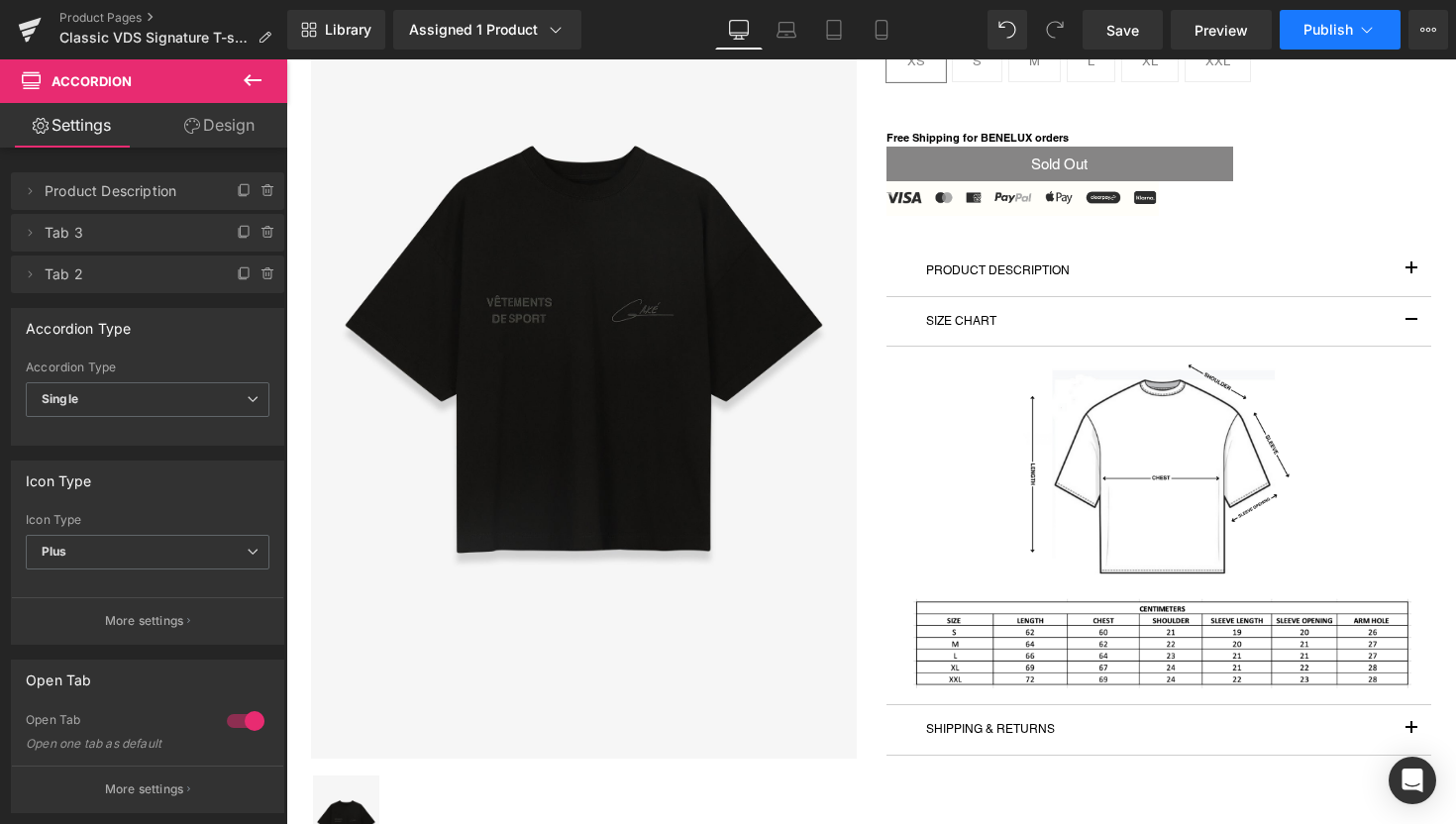 click on "Publish" at bounding box center (1340, 30) 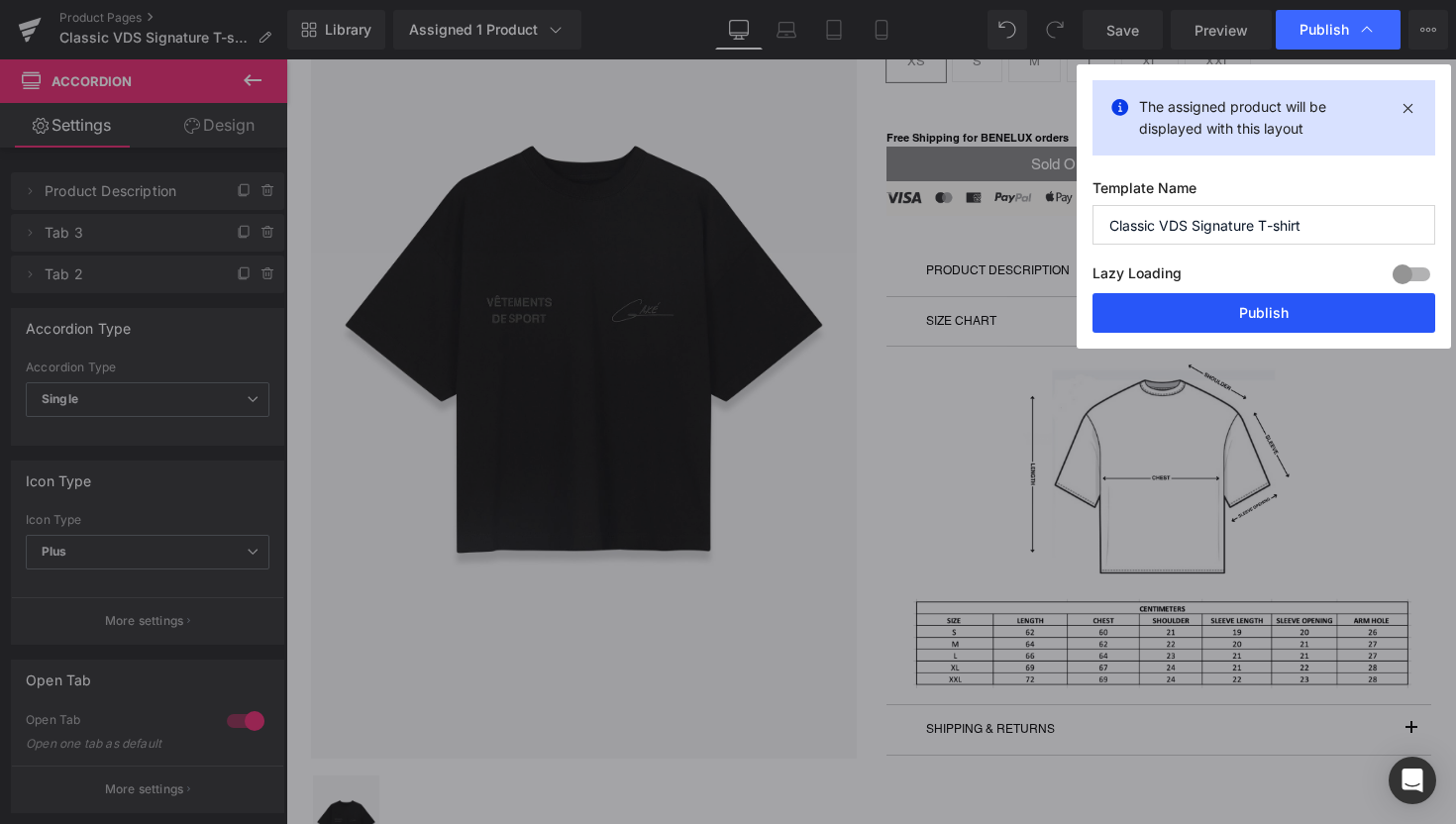 click on "Publish" at bounding box center [1264, 313] 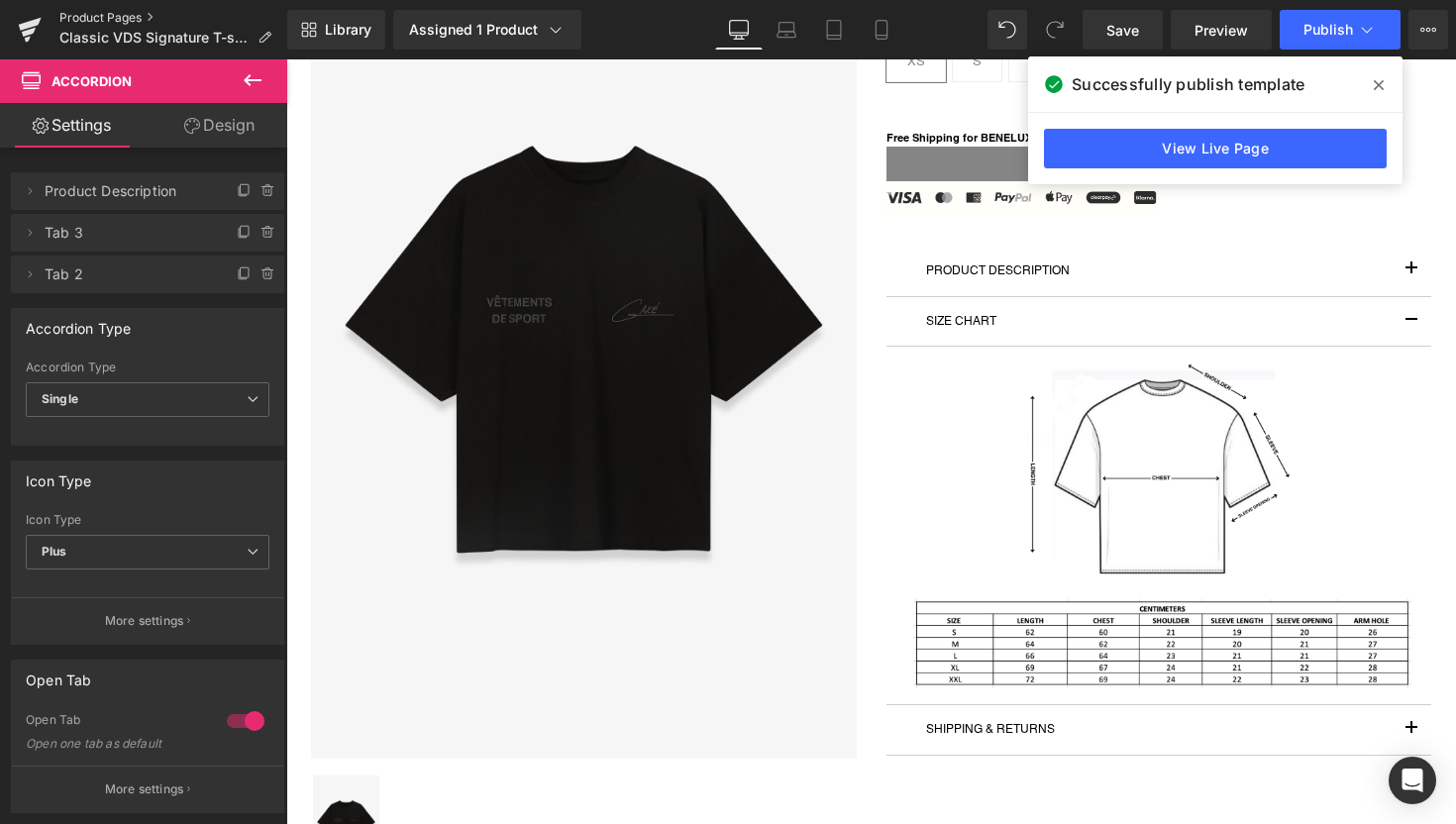 click on "Product Pages" at bounding box center (173, 18) 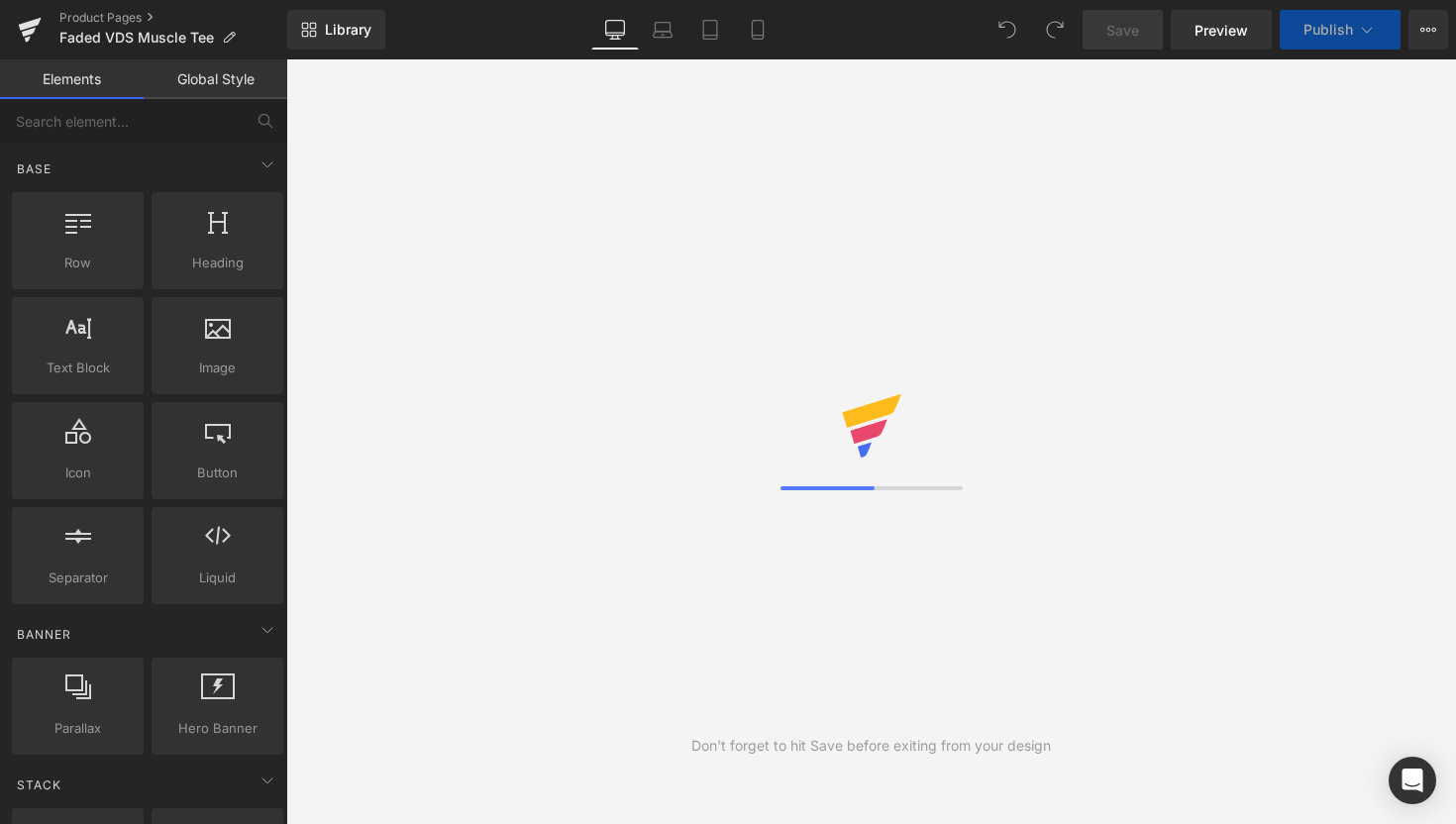 scroll, scrollTop: 0, scrollLeft: 0, axis: both 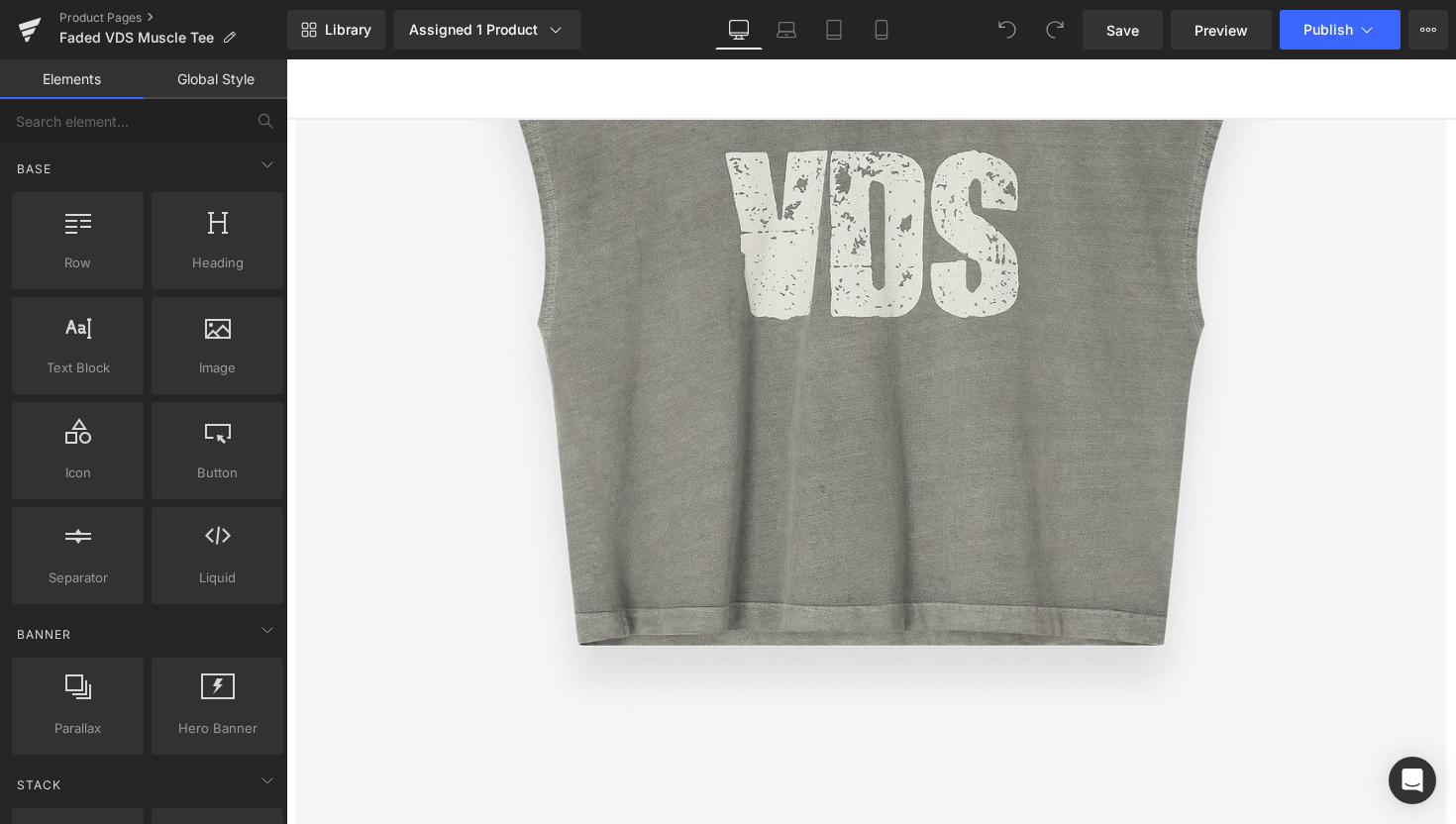 click 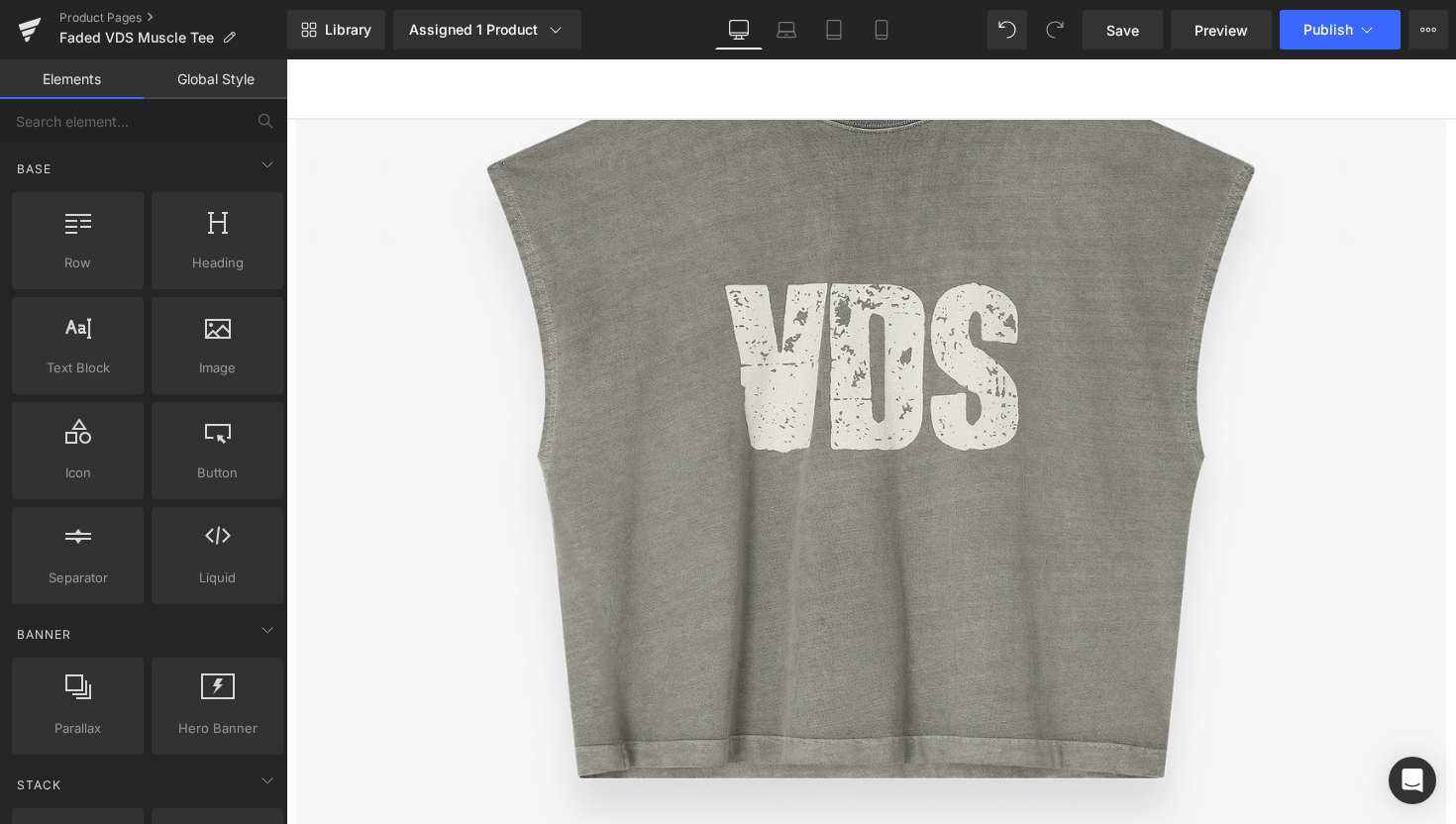 scroll, scrollTop: 366, scrollLeft: 0, axis: vertical 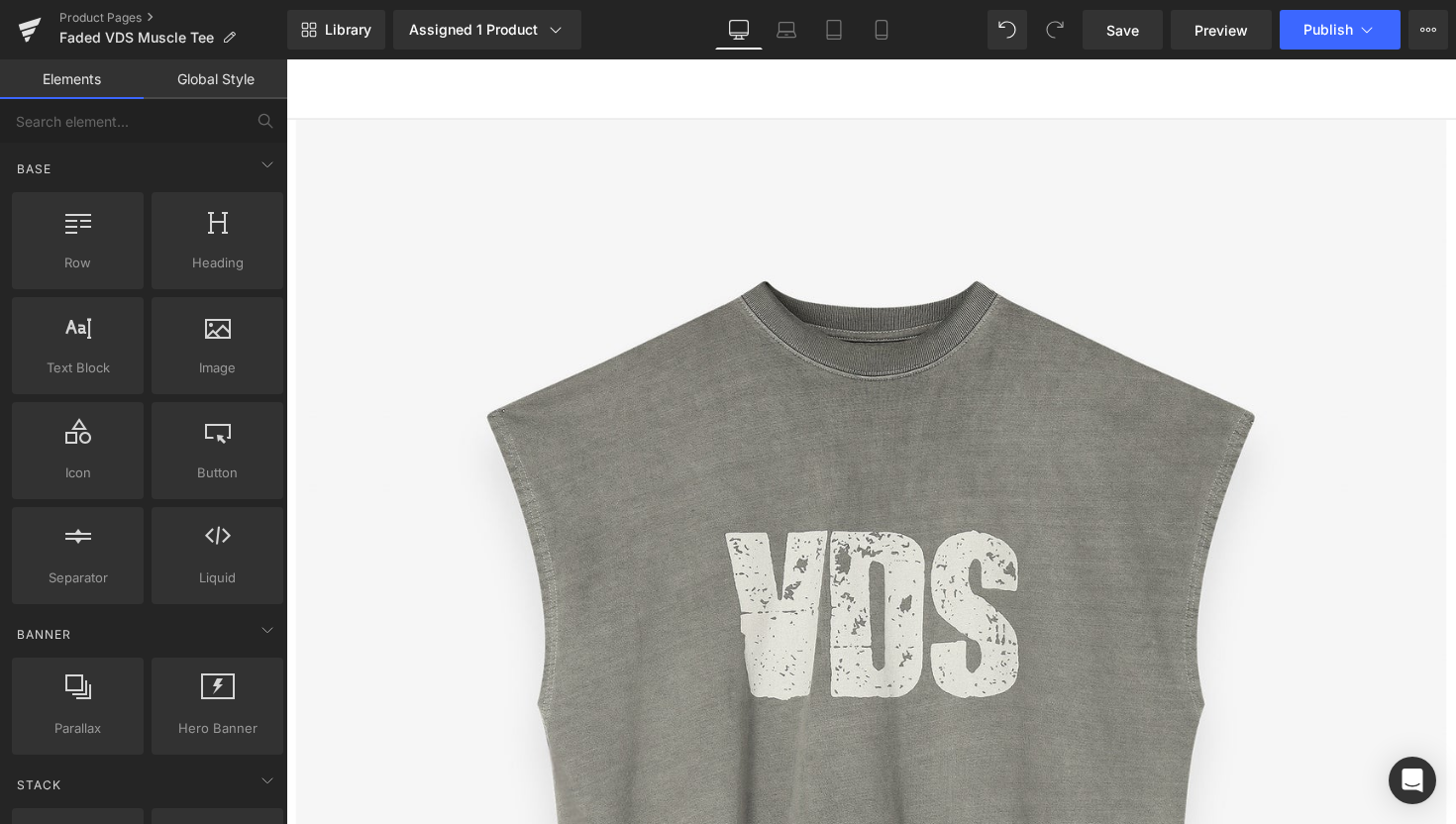 click on "Library Assigned 1 Product  Product Preview
Faded VDS Muscle Tee – Vintage Grey Manage assigned products Desktop Desktop Laptop Tablet Mobile Save Preview Publish Scheduled View Live Page View with current Template Save Template to Library Schedule Publish  Optimize  Publish Settings Shortcuts  Your page can’t be published   You've reached the maximum number of published pages on your plan  (28/999999).  You need to upgrade your plan or unpublish all your pages to get 1 publish slot.   Unpublish pages   Upgrade plan" at bounding box center (872, 30) 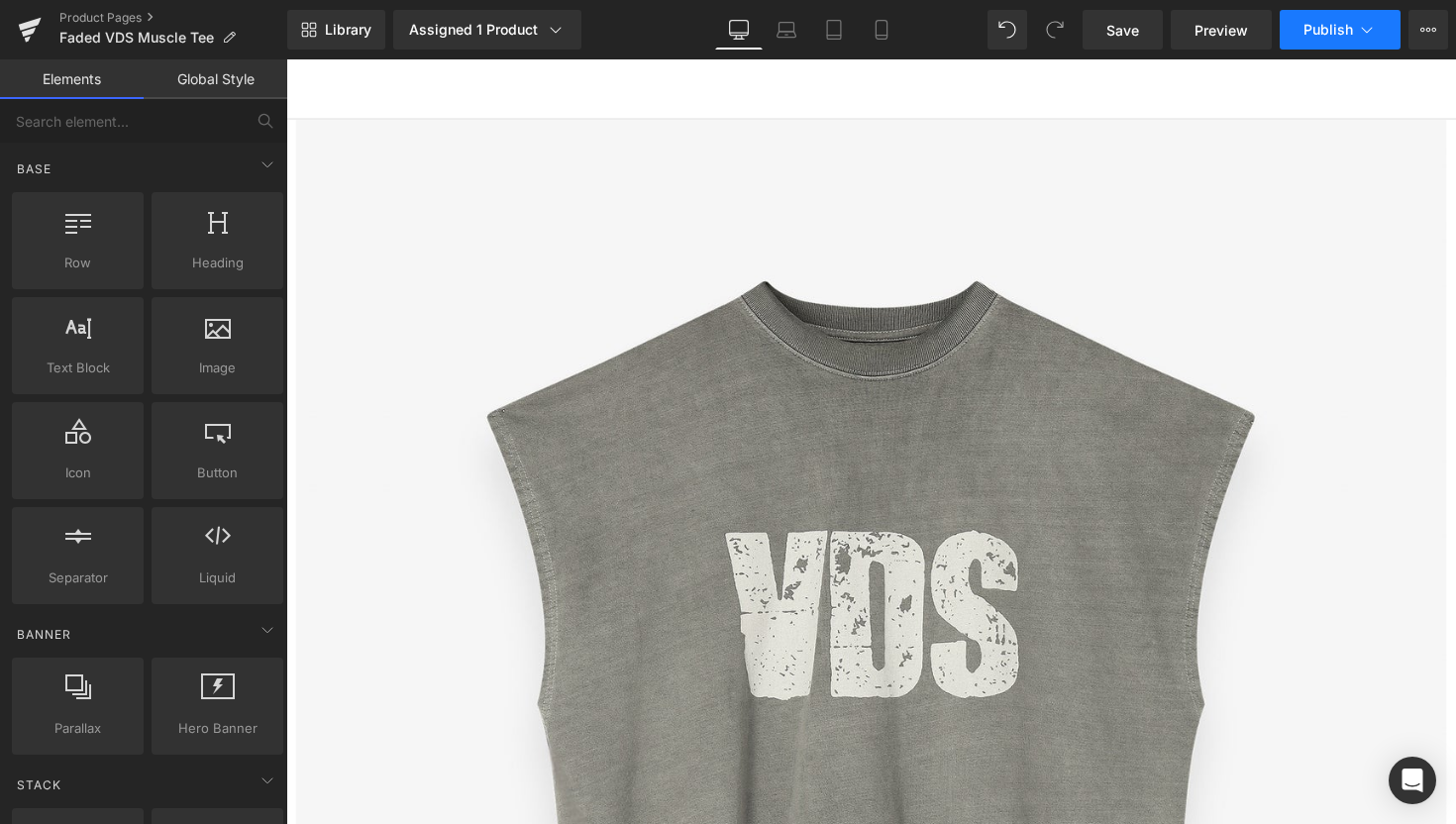 click on "Publish" at bounding box center (1340, 30) 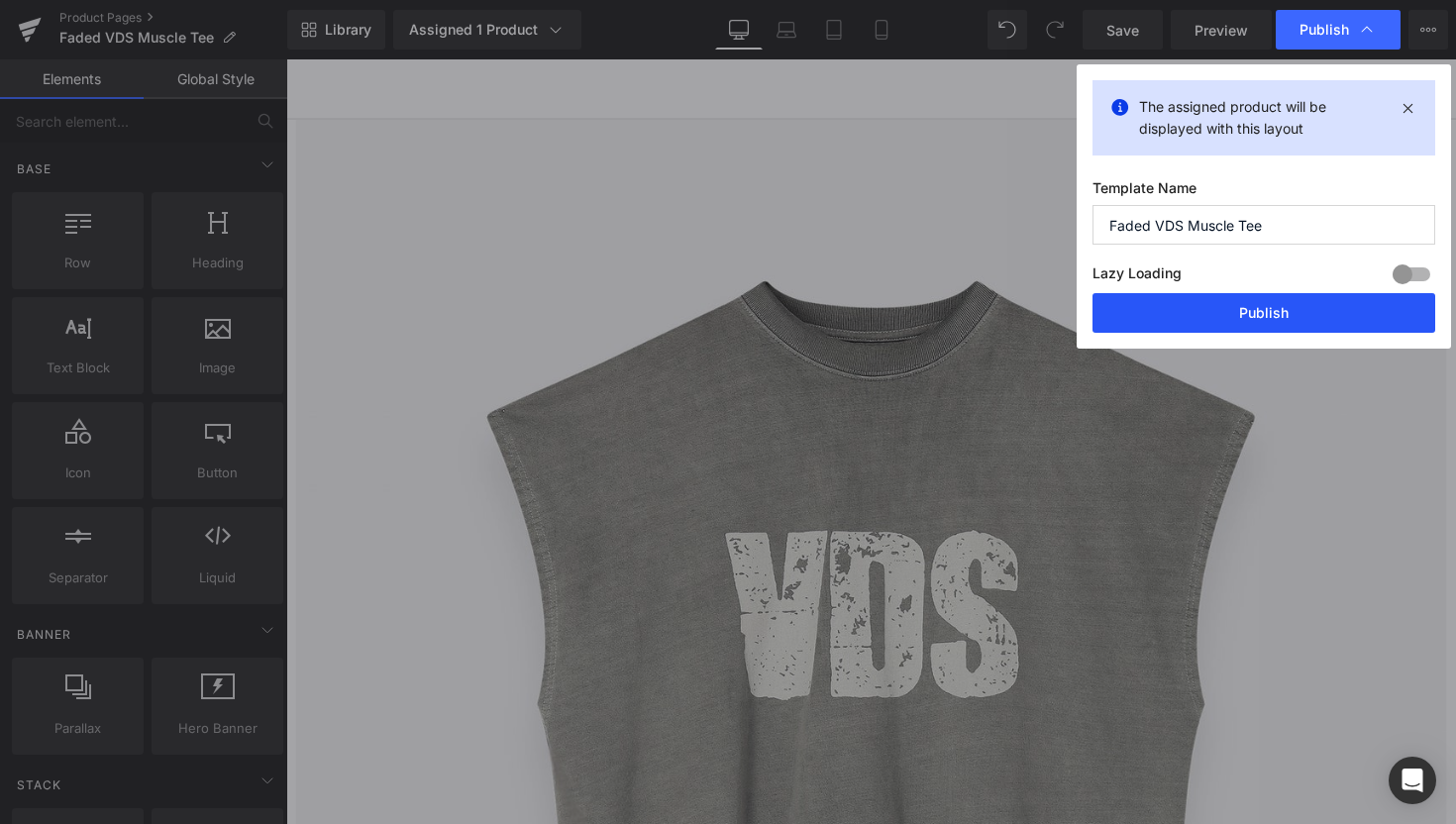 click on "Publish" at bounding box center (1264, 313) 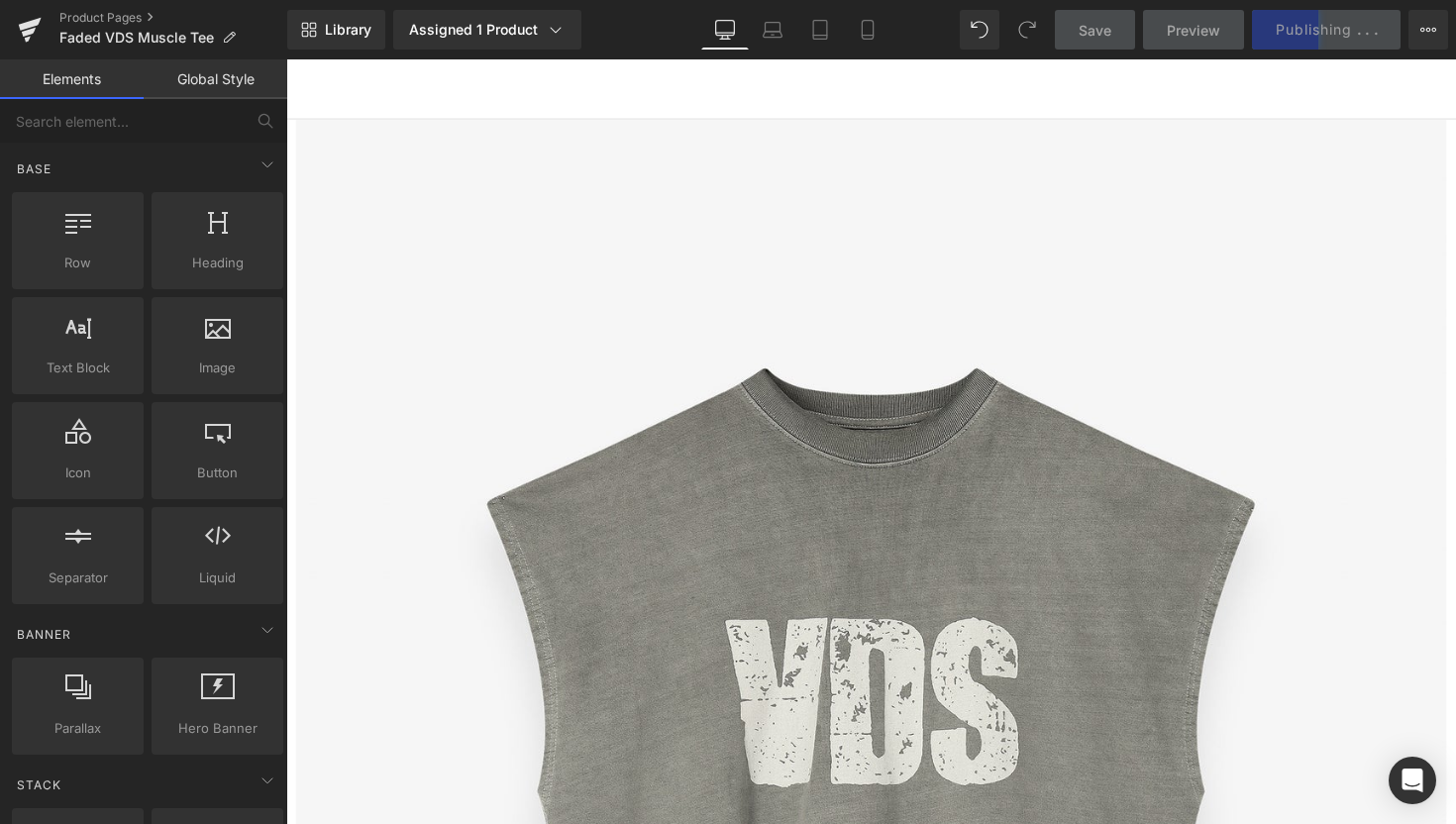 scroll, scrollTop: 275, scrollLeft: 0, axis: vertical 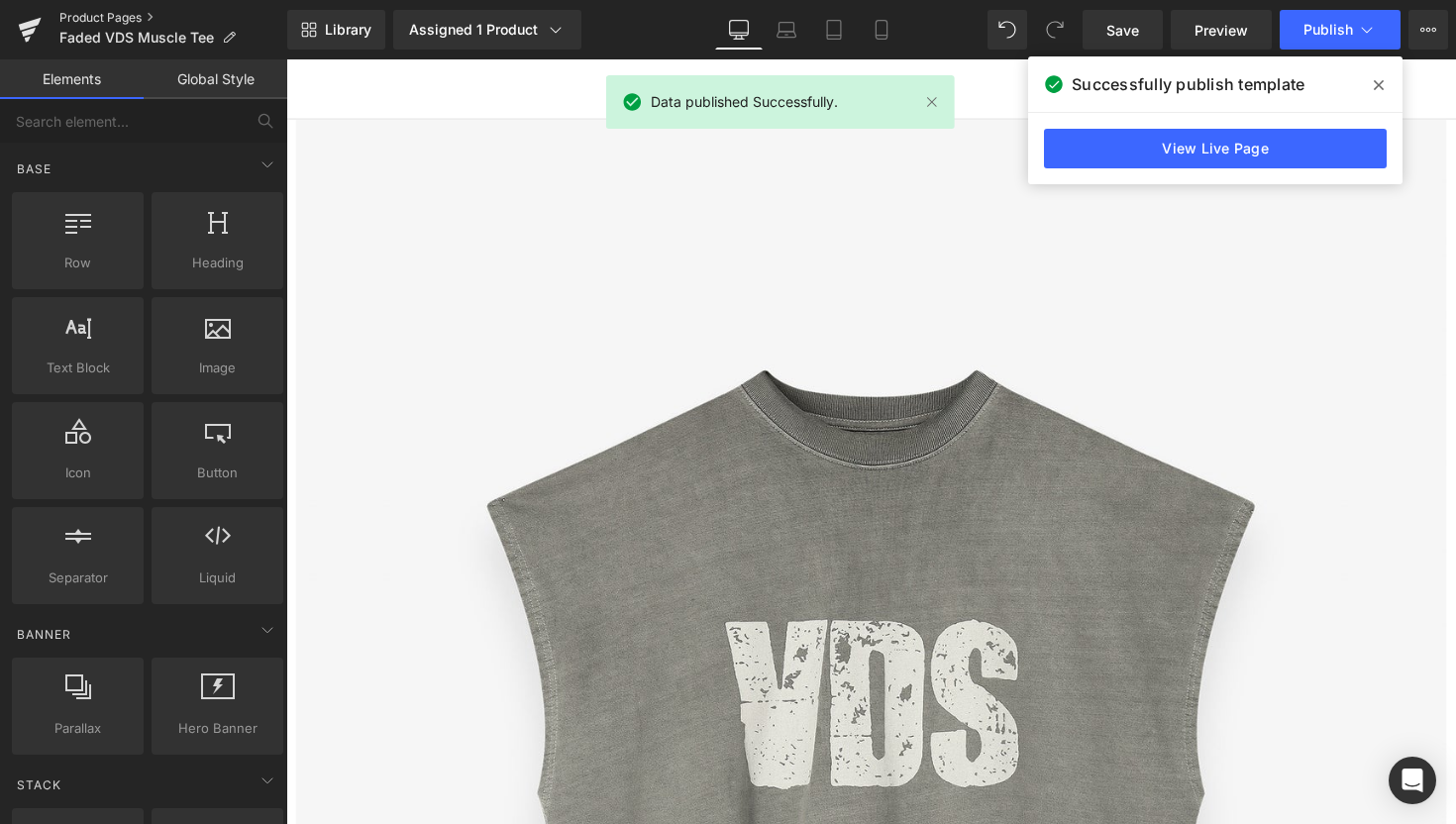 click on "Product Pages" at bounding box center (173, 18) 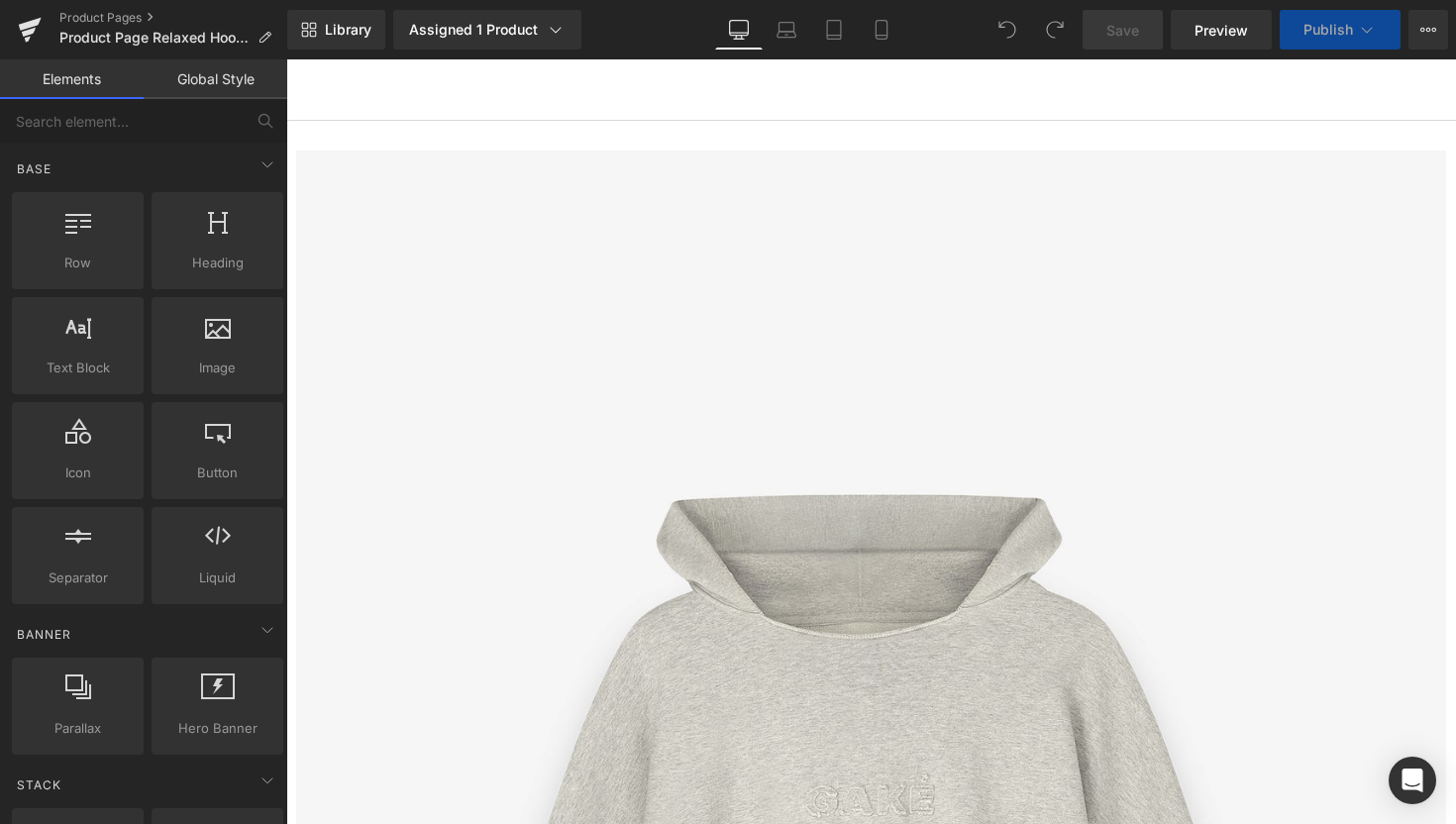 scroll, scrollTop: 1562, scrollLeft: 0, axis: vertical 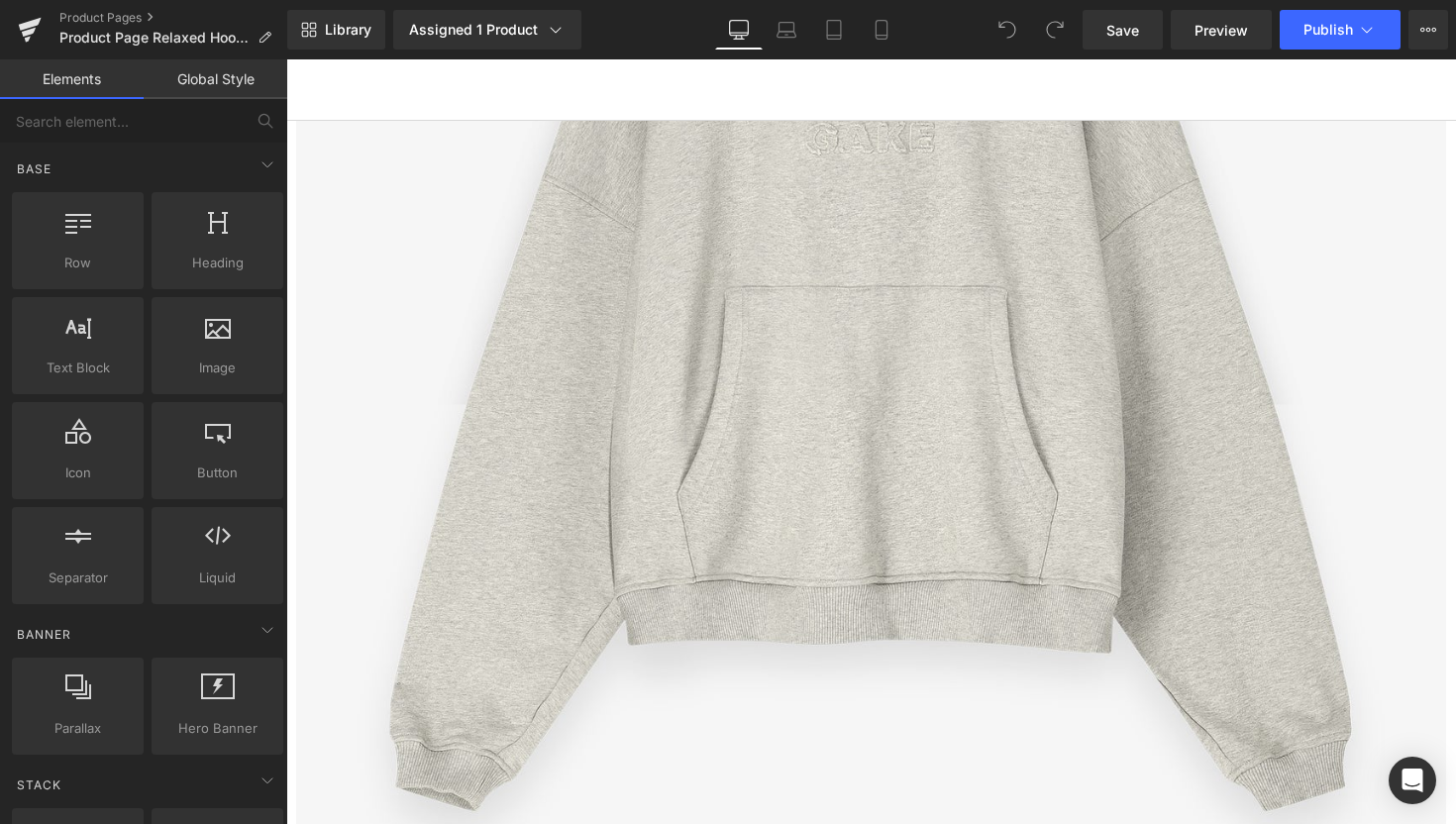 click at bounding box center (286, 59) 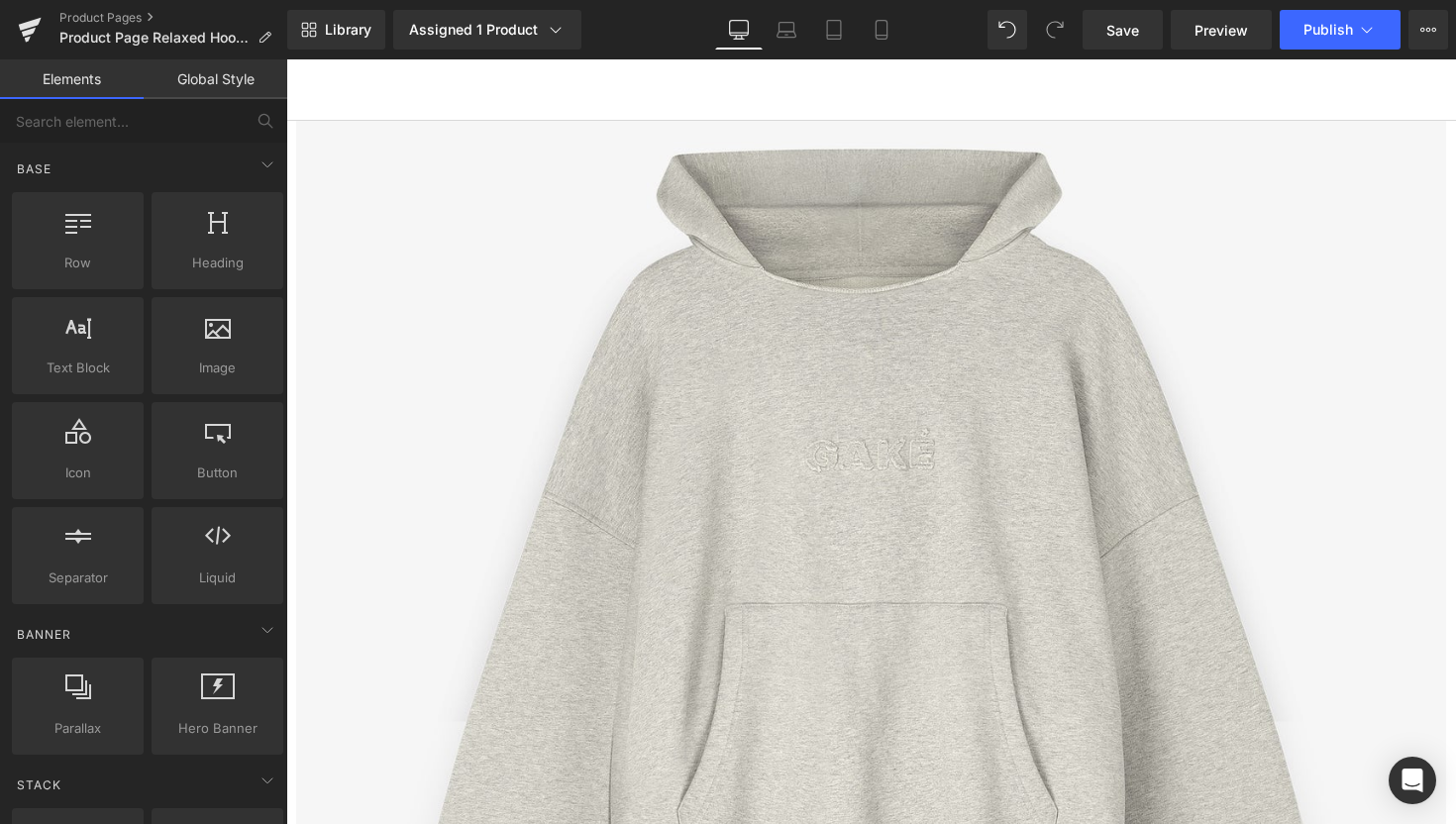 scroll, scrollTop: 289, scrollLeft: 0, axis: vertical 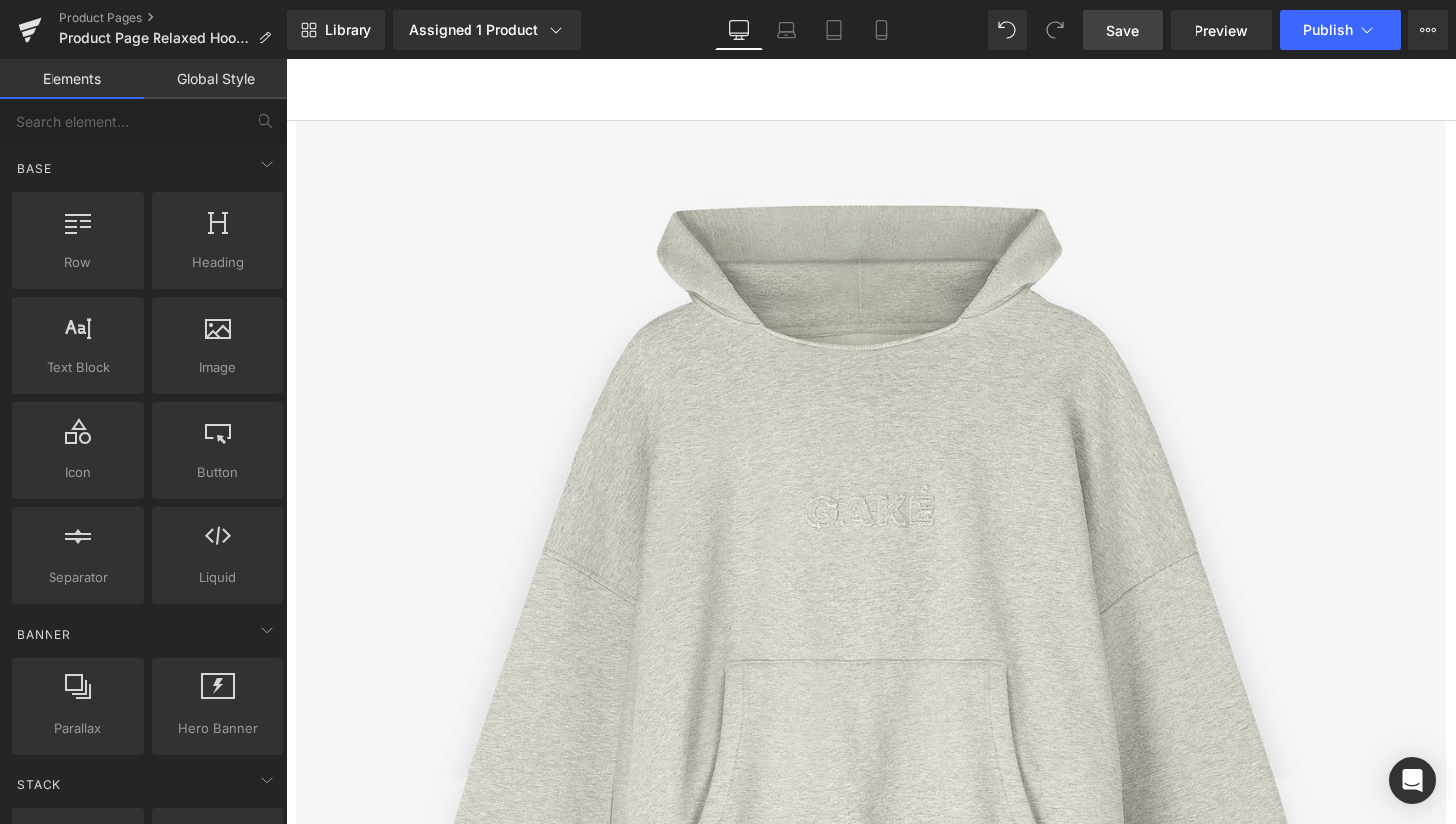 click on "Save" at bounding box center (1122, 30) 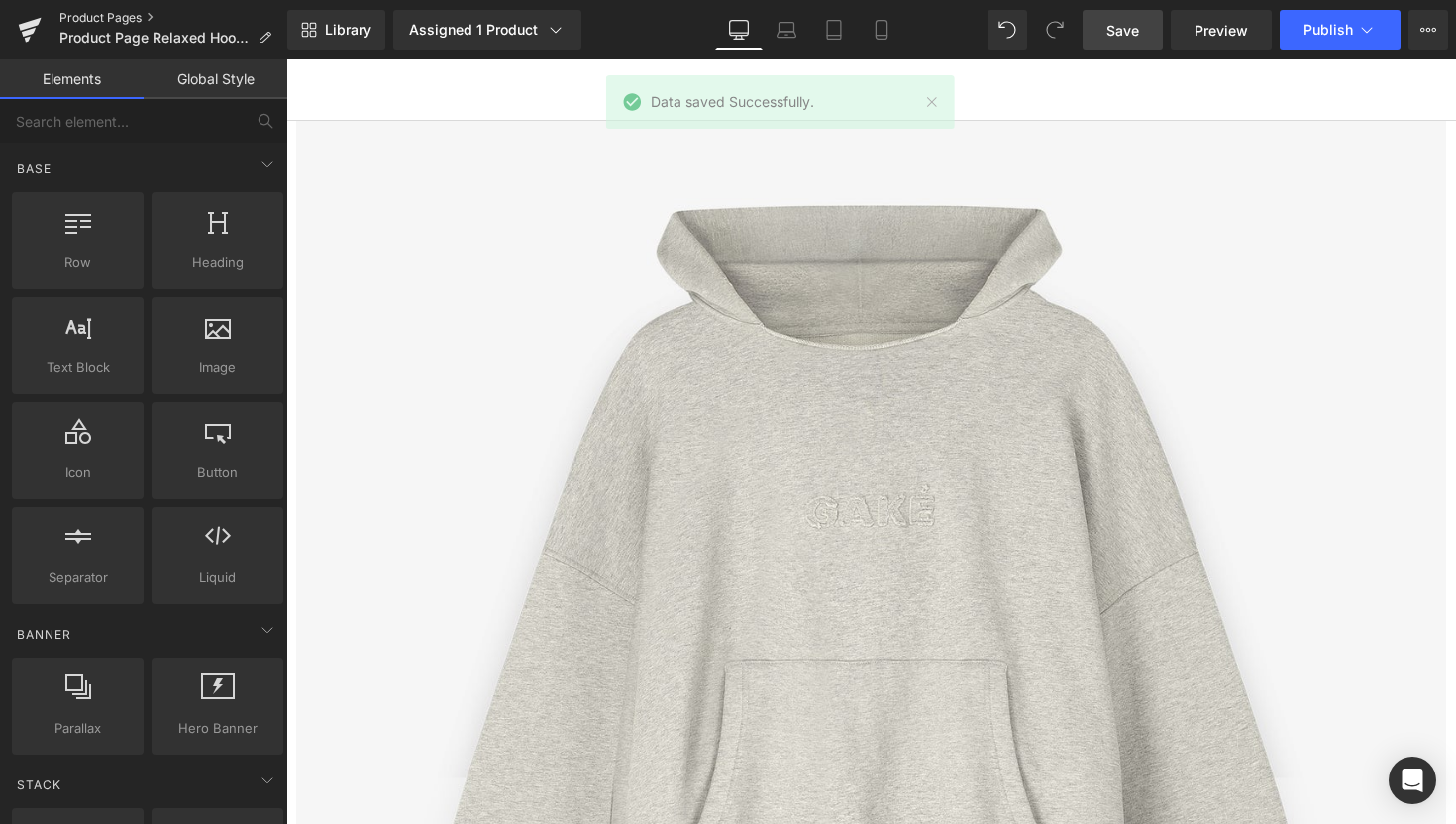 click on "Product Pages" at bounding box center (173, 18) 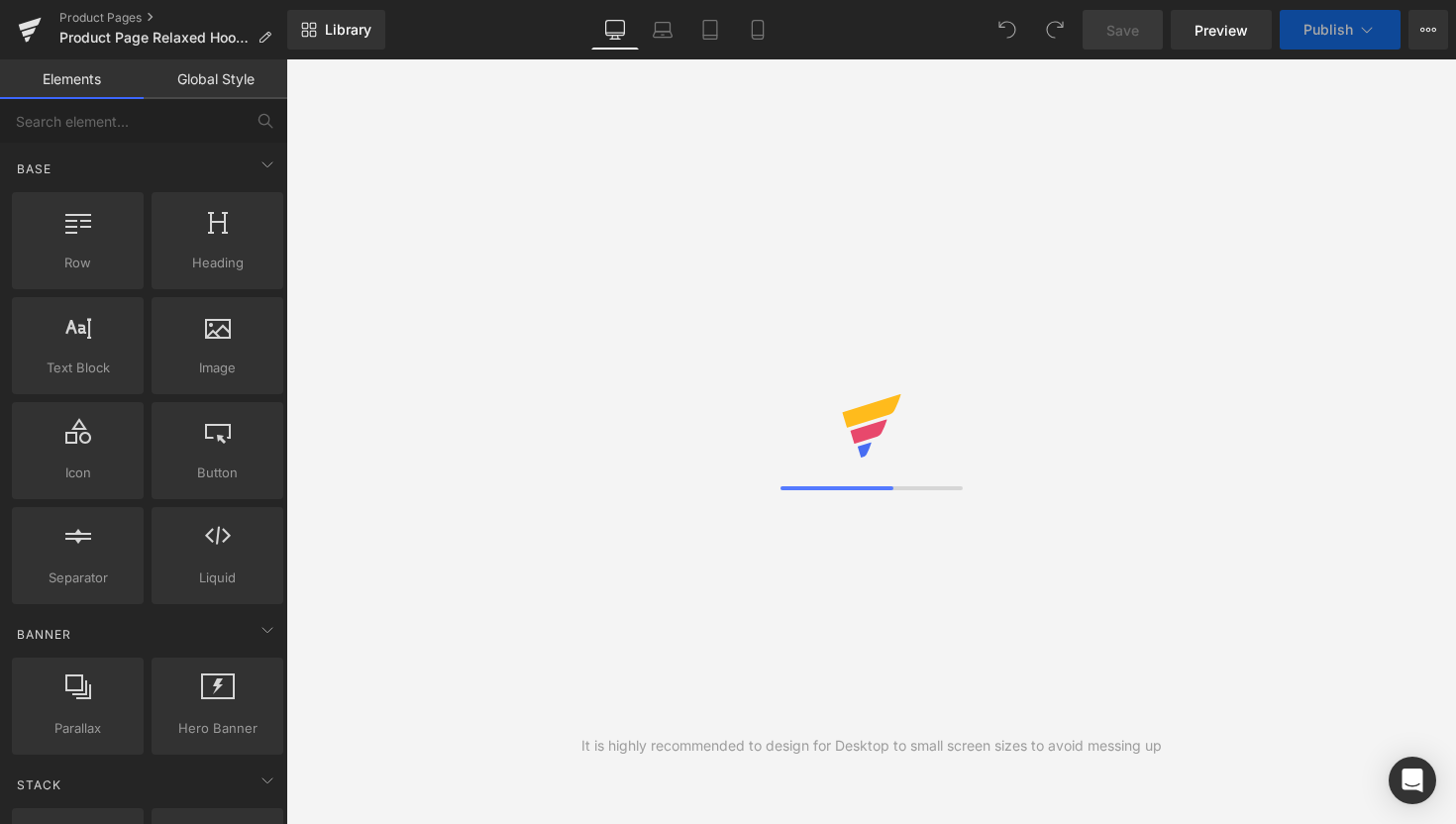 scroll, scrollTop: 0, scrollLeft: 0, axis: both 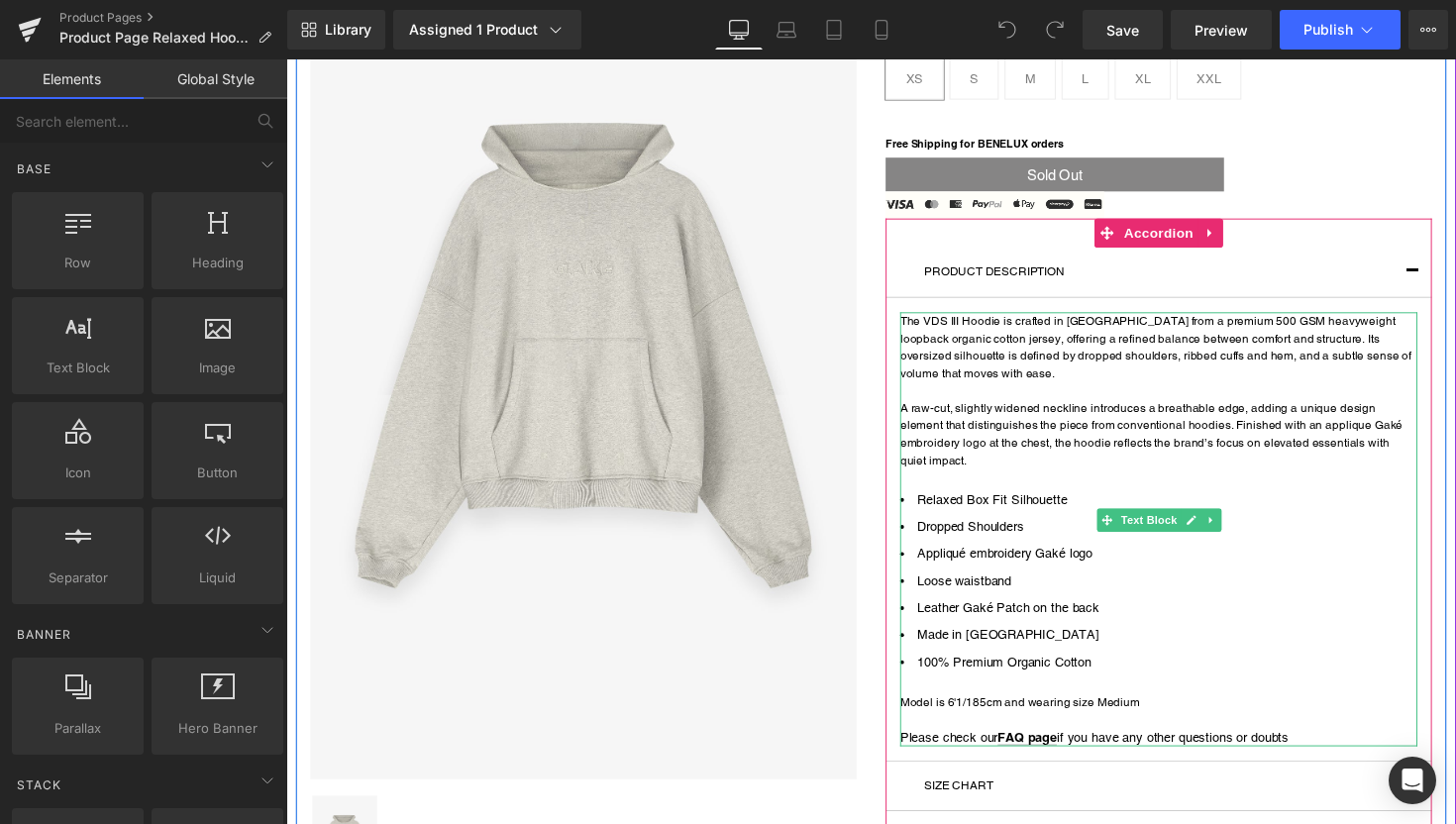 click on "Leather Gaké Patch on the back" at bounding box center (1180, 622) 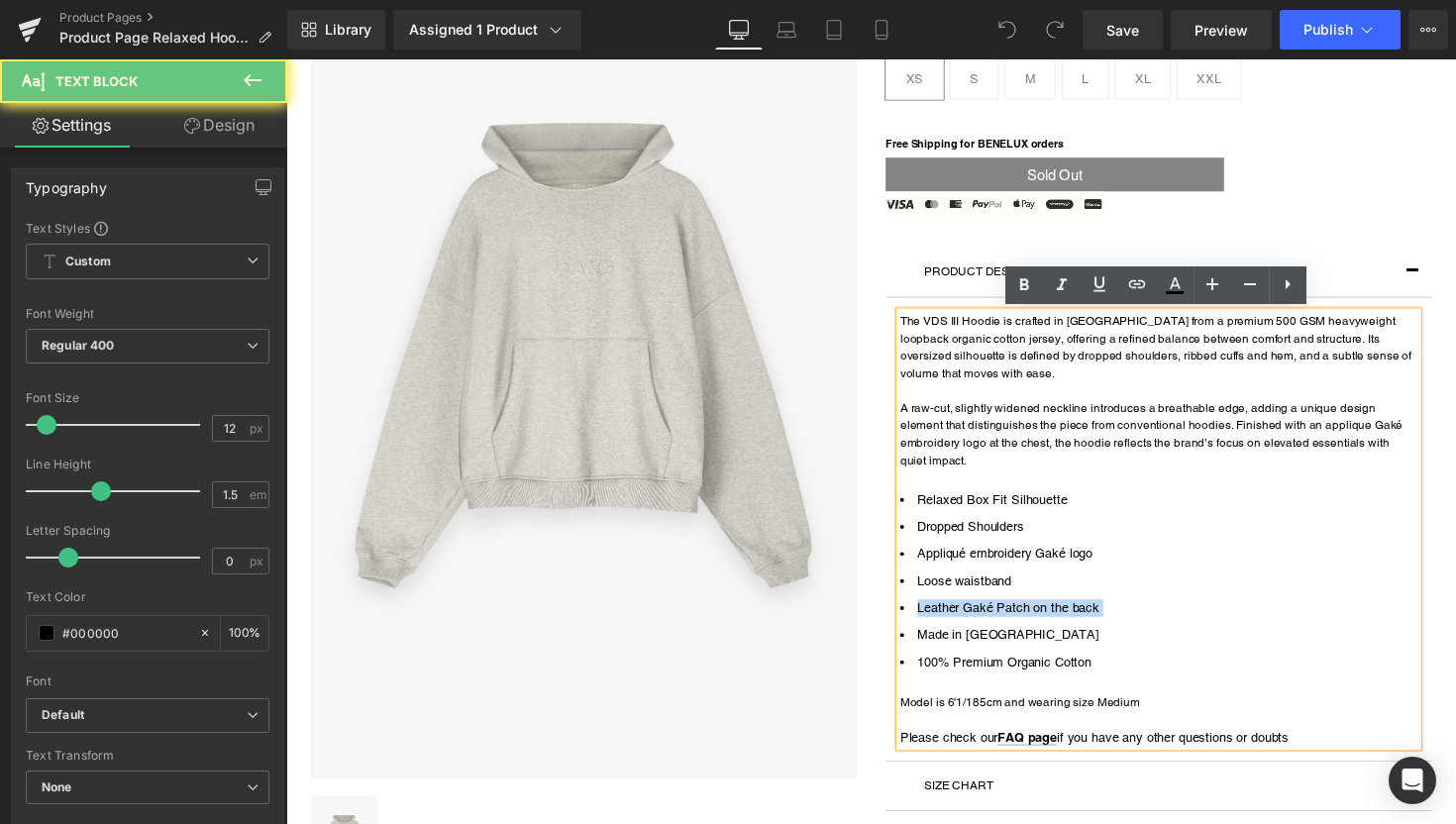 click on "Leather Gaké Patch on the back" at bounding box center (1180, 622) 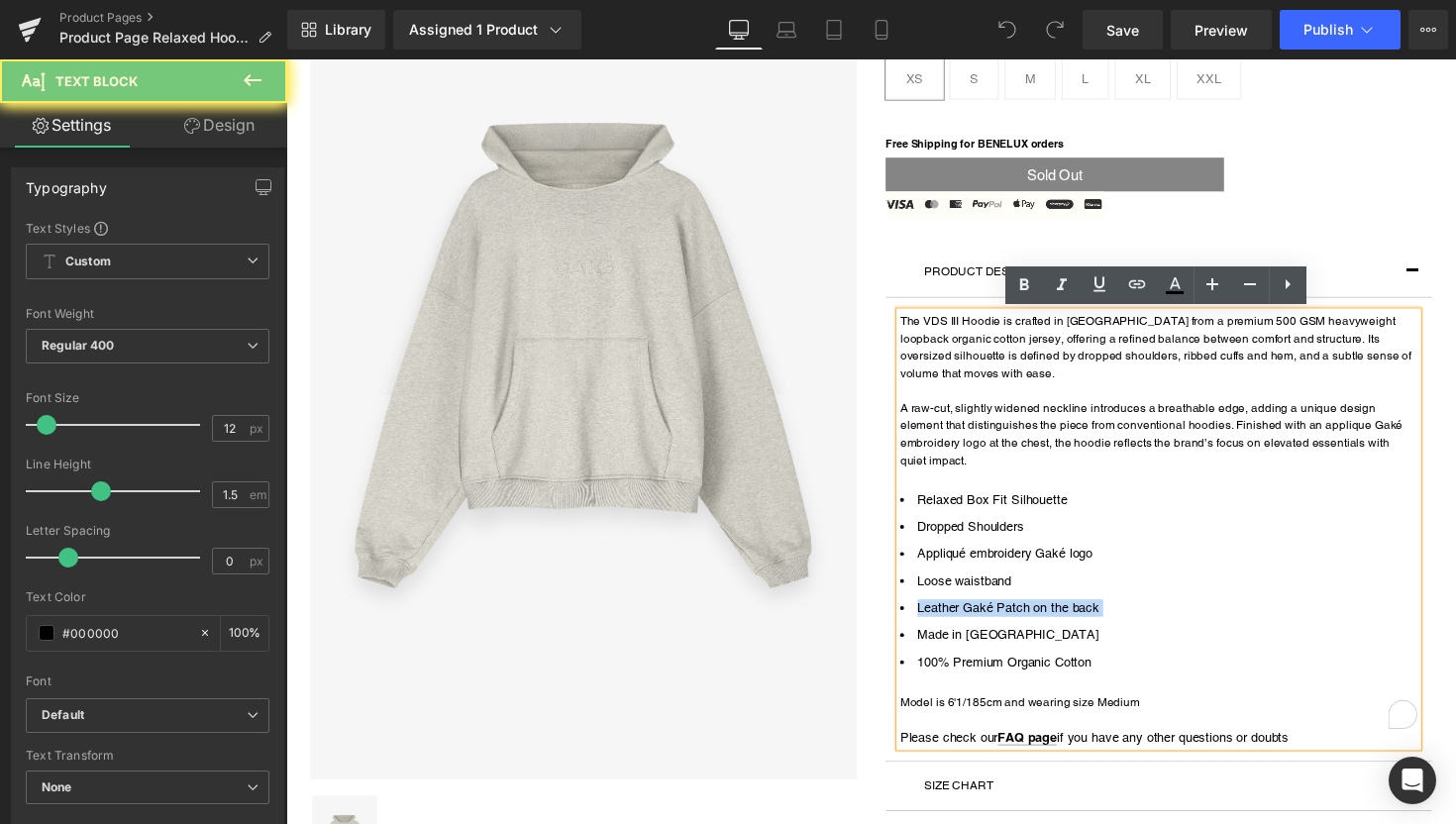 type 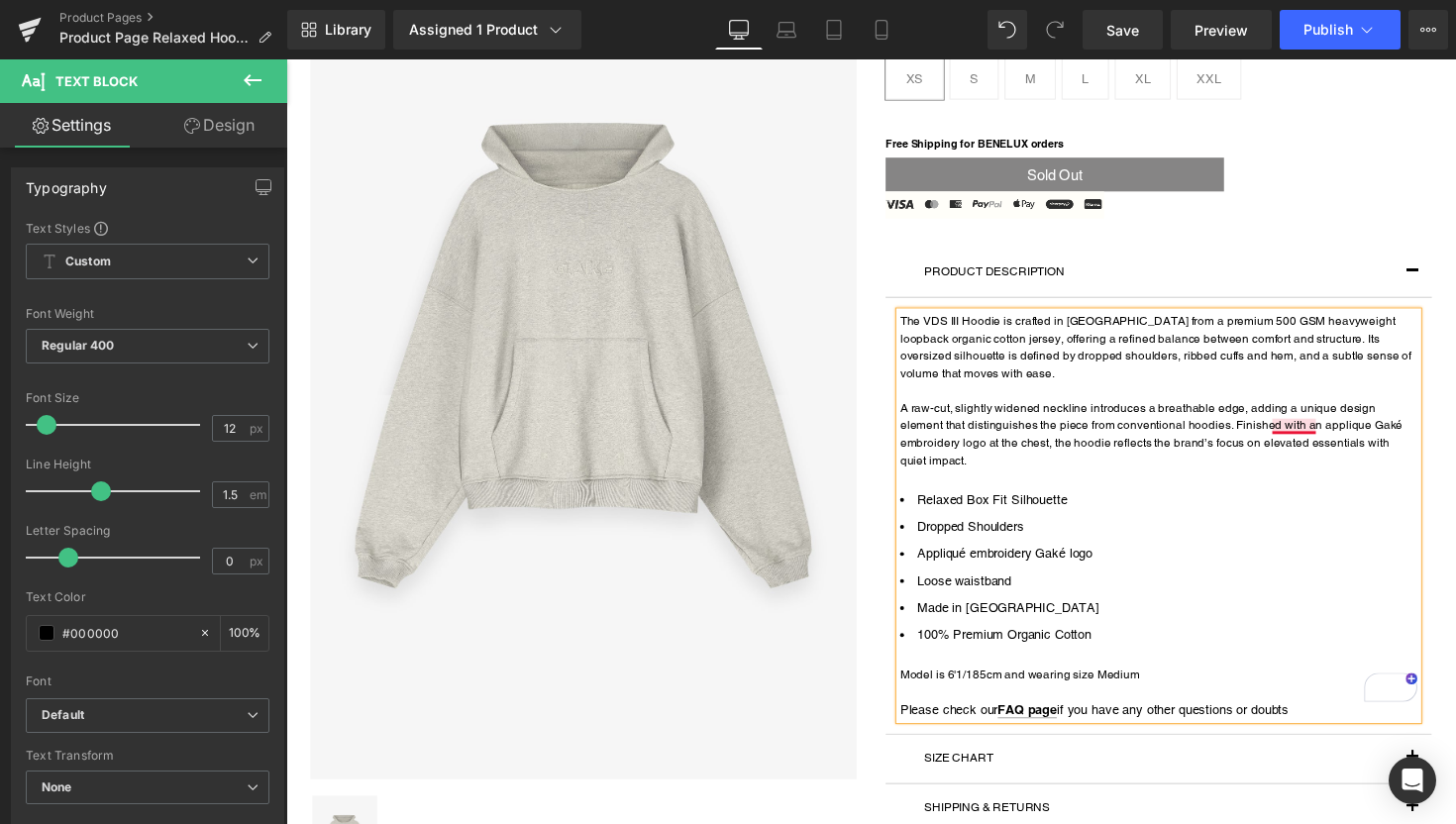 click on "A raw-cut, slightly widened neckline introduces a breathable edge, adding a unique design element that distinguishes the piece from conventional hoodies. Finished with an applique Gaké embroidery logo at the chest, the hoodie reflects the brand’s focus on elevated essentials with quiet impact." at bounding box center (1180, 444) 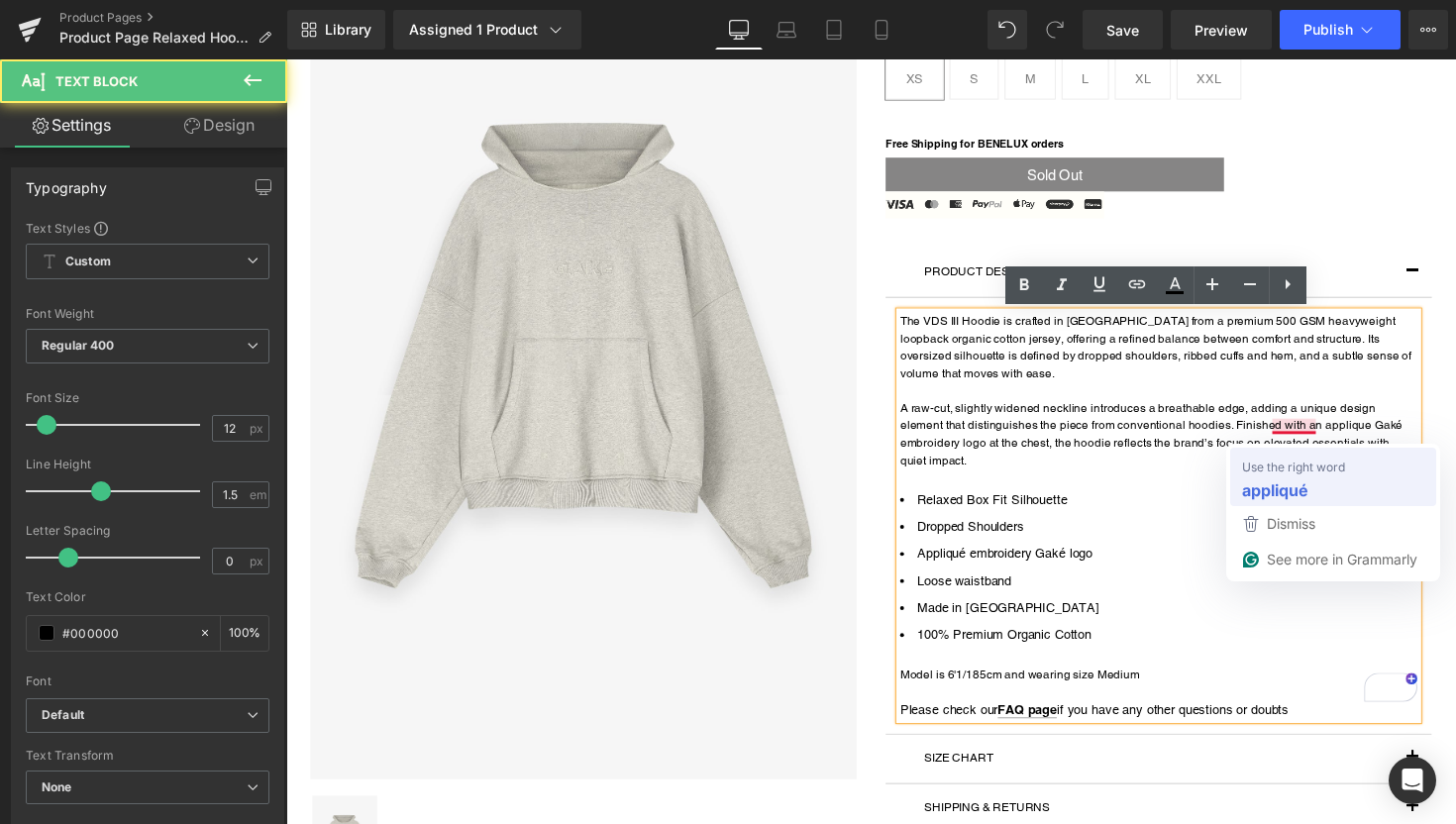 click on "appliqué" at bounding box center (1275, 489) 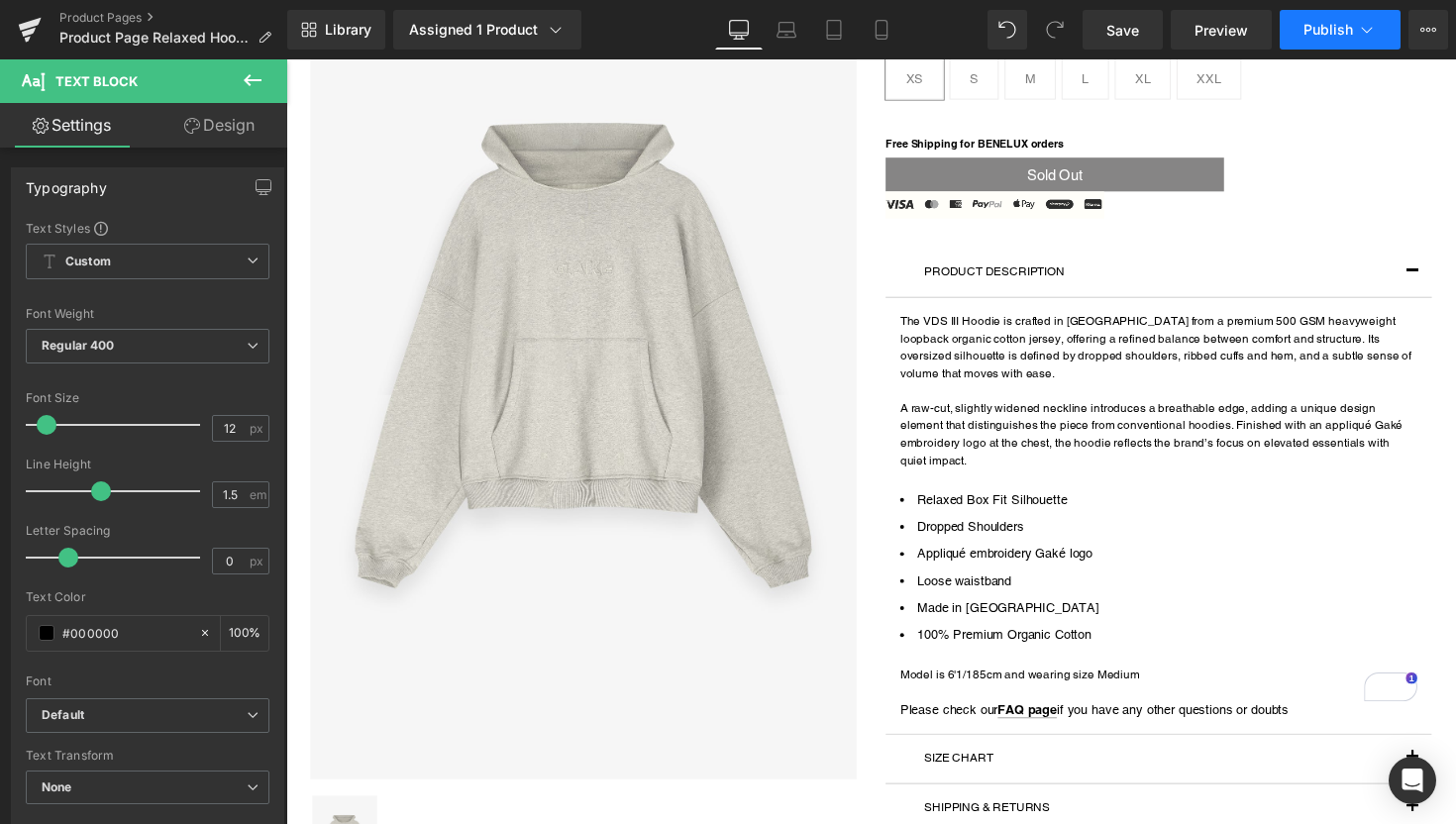 click on "Publish" at bounding box center (1328, 30) 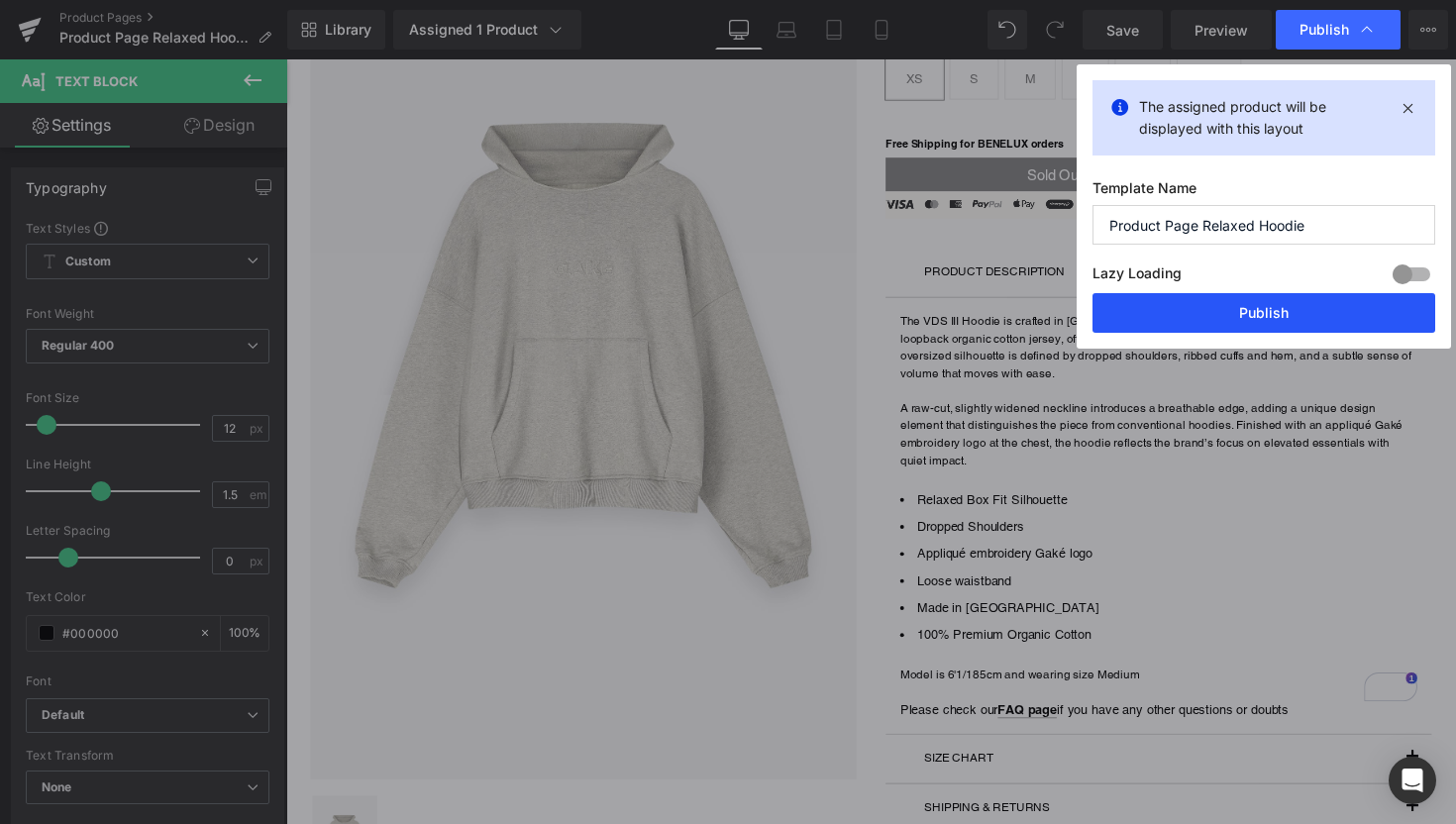 click on "Publish" at bounding box center [1264, 313] 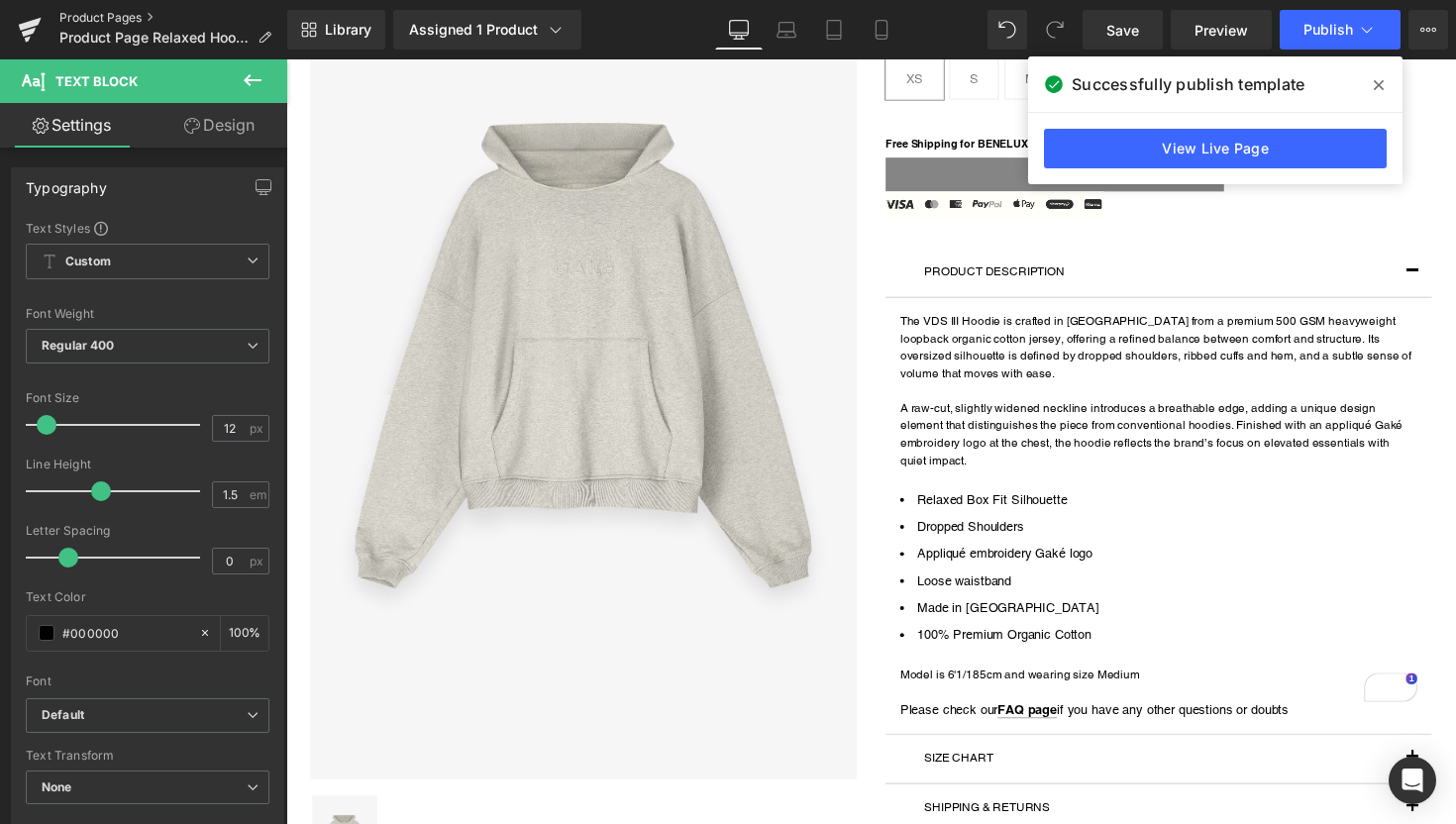 click on "Product Pages" at bounding box center [173, 18] 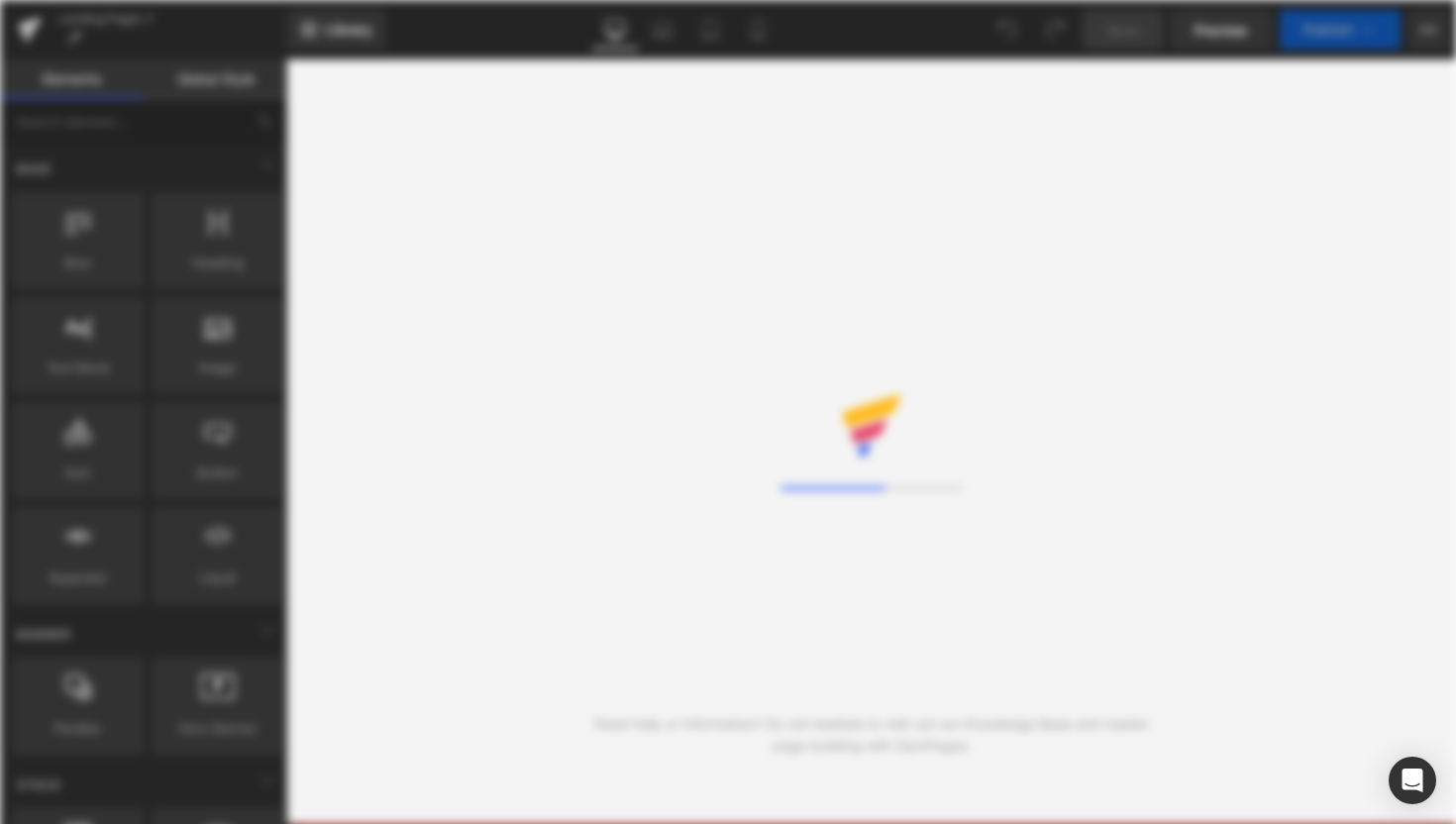scroll, scrollTop: 0, scrollLeft: 0, axis: both 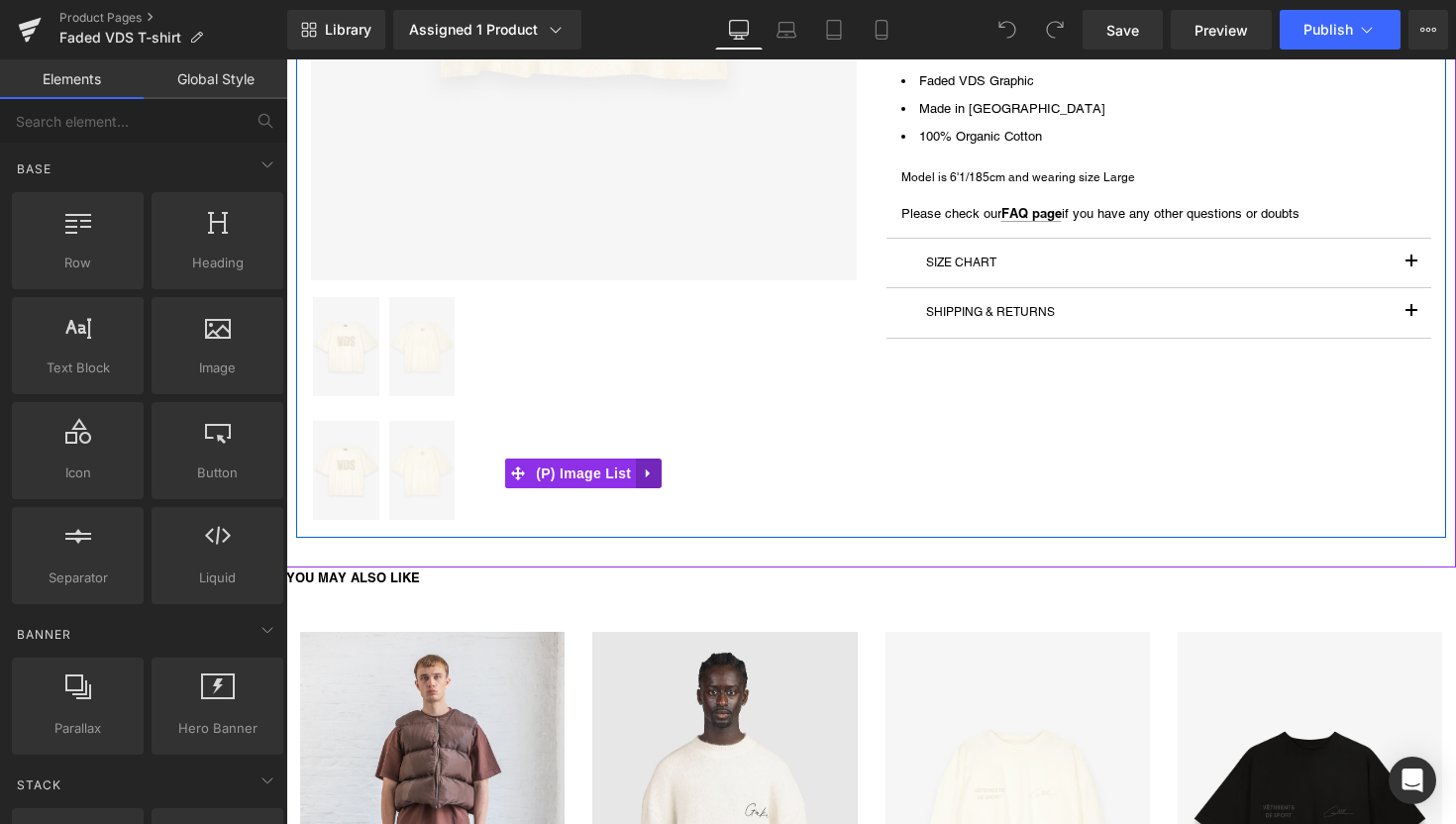 click 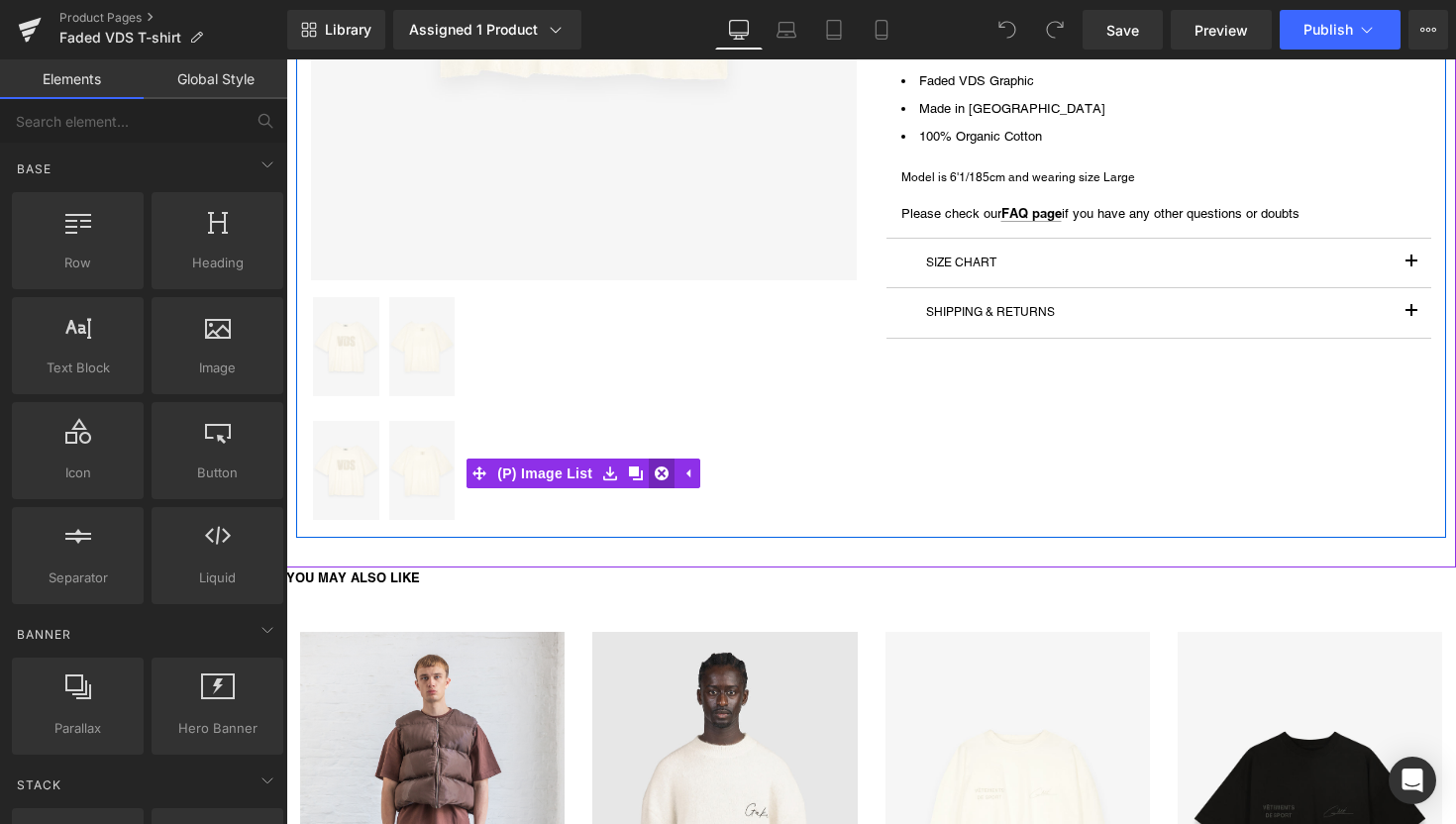 click 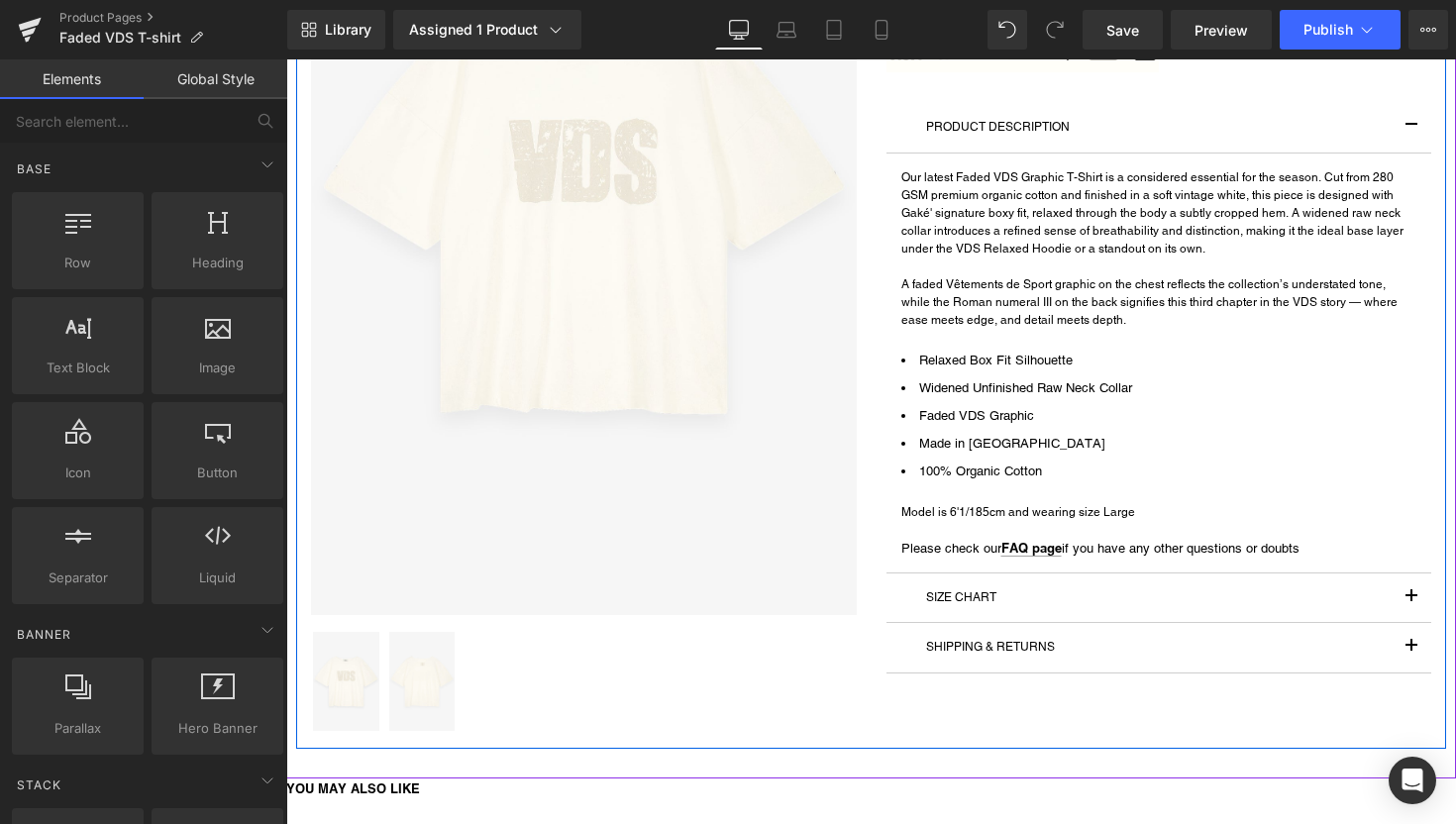 scroll, scrollTop: 360, scrollLeft: 0, axis: vertical 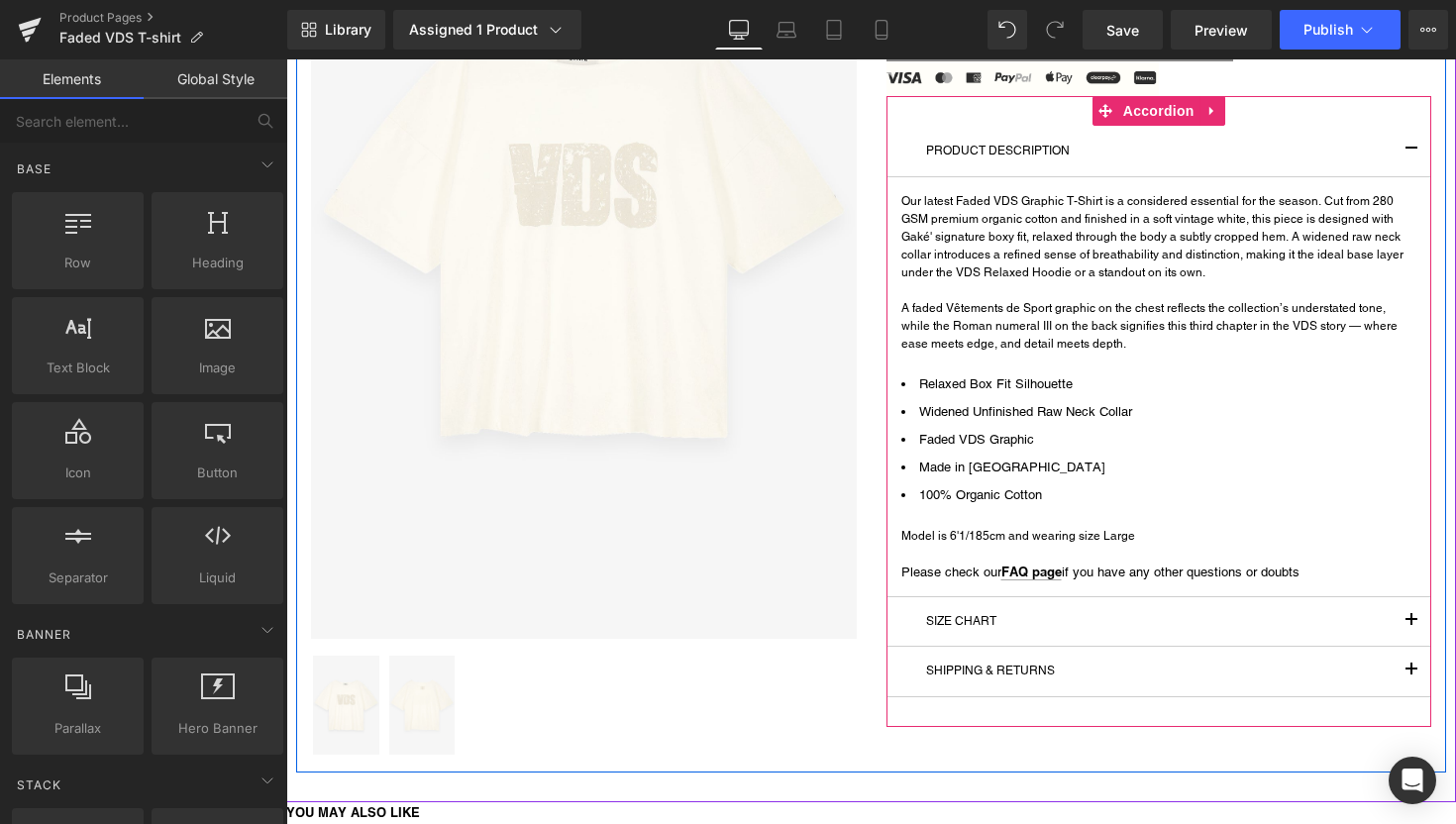 click at bounding box center (1411, 622) 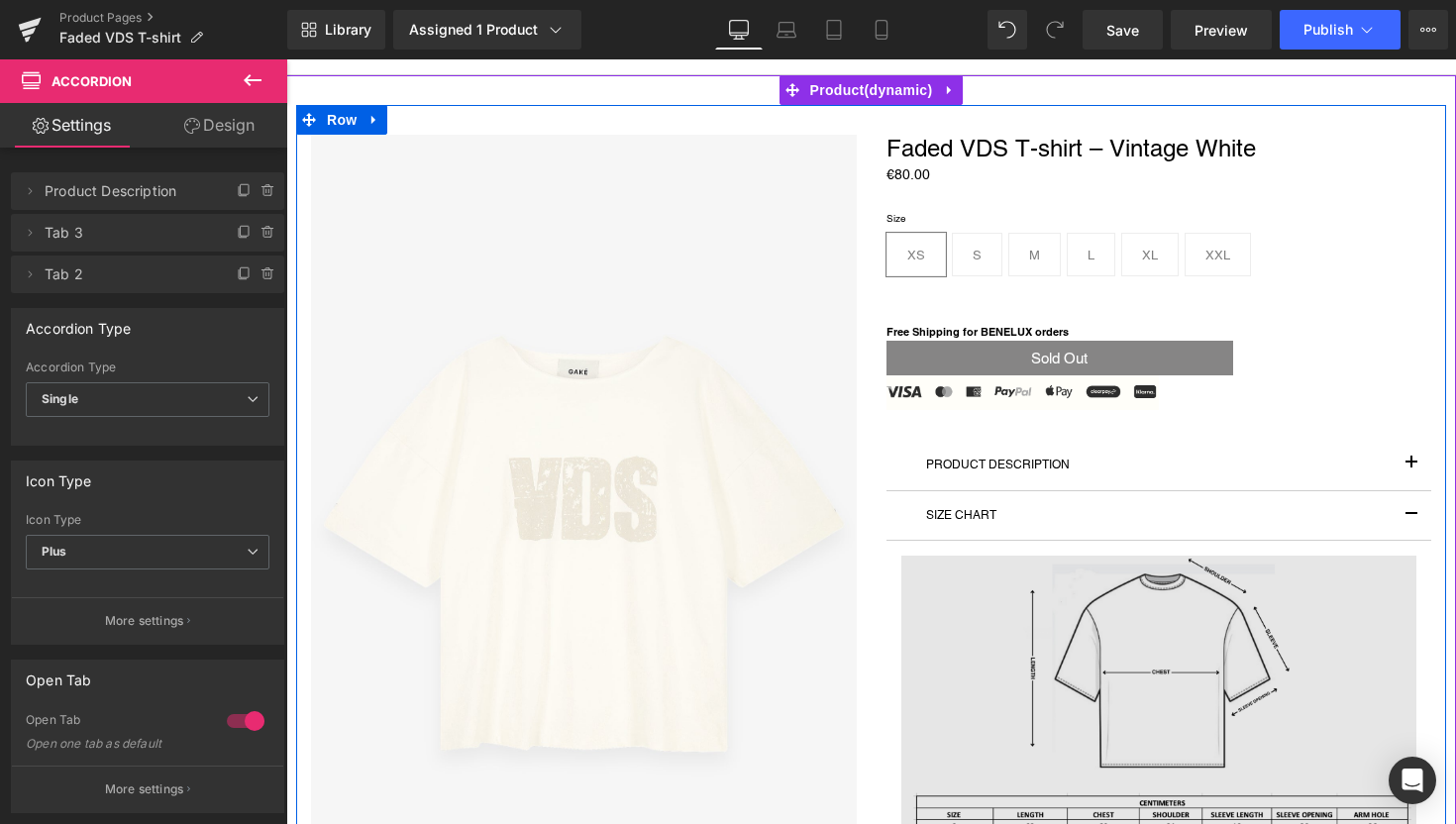 scroll, scrollTop: 52, scrollLeft: 0, axis: vertical 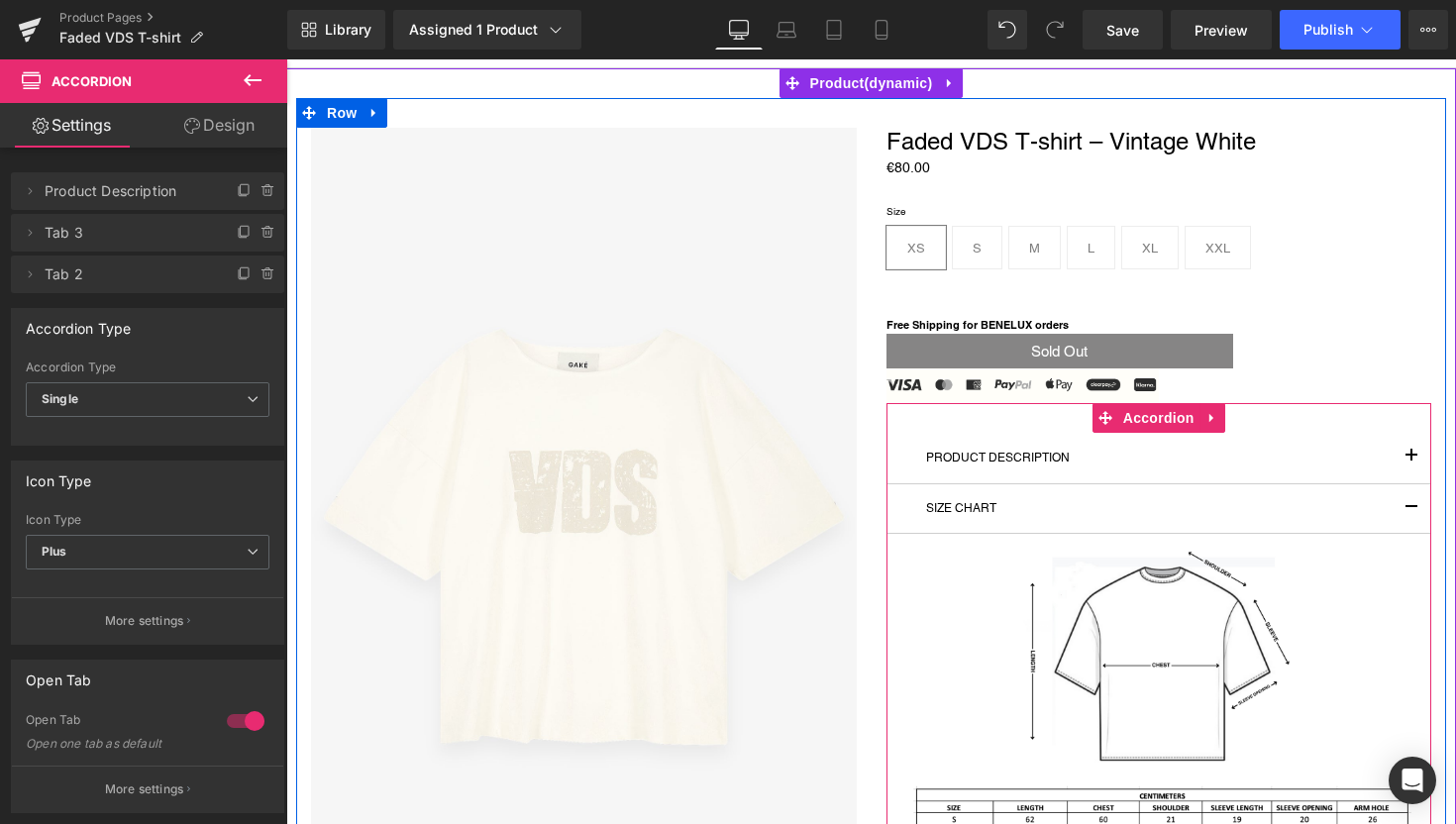 click at bounding box center (1411, 509) 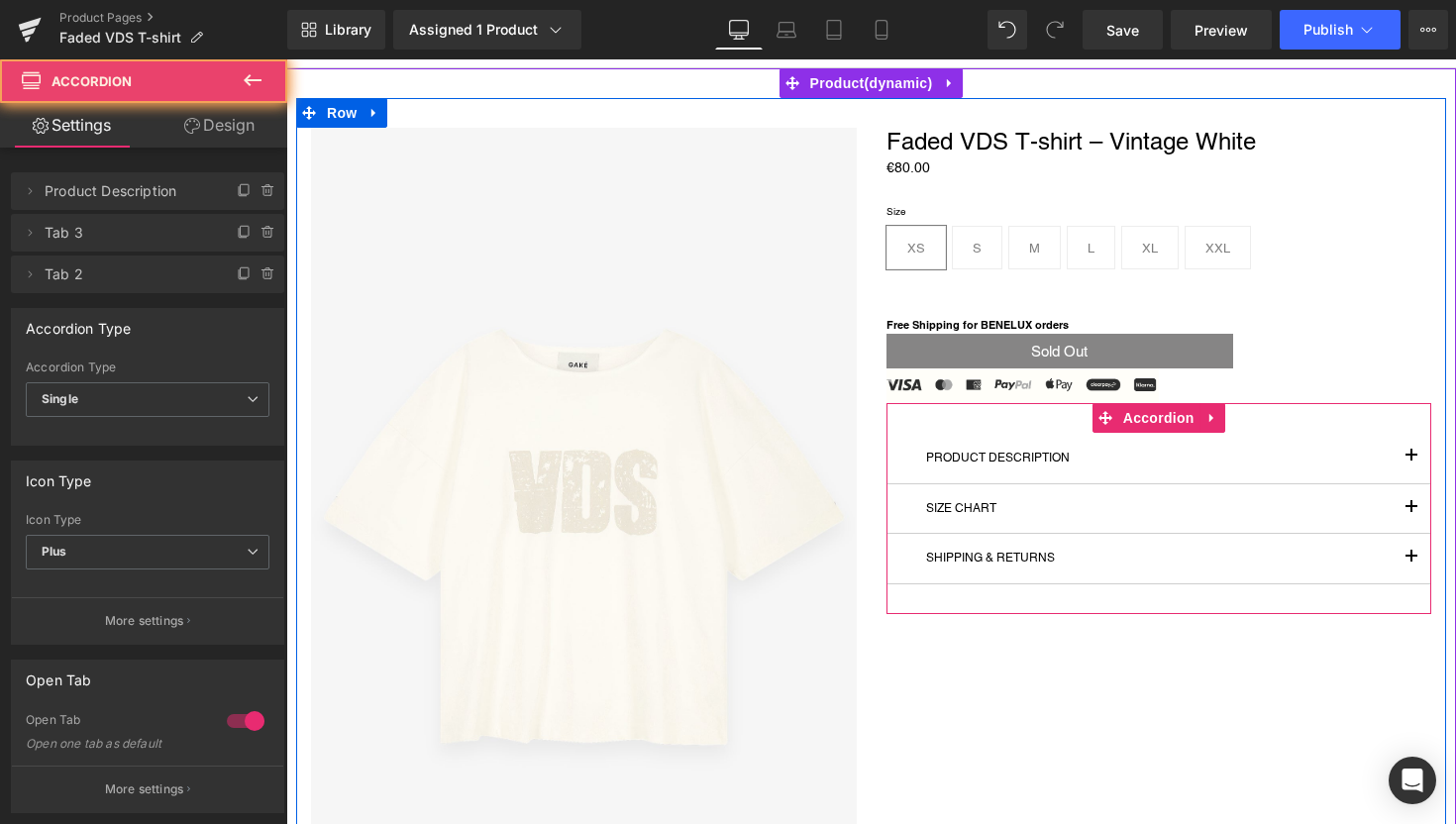 click at bounding box center [1411, 458] 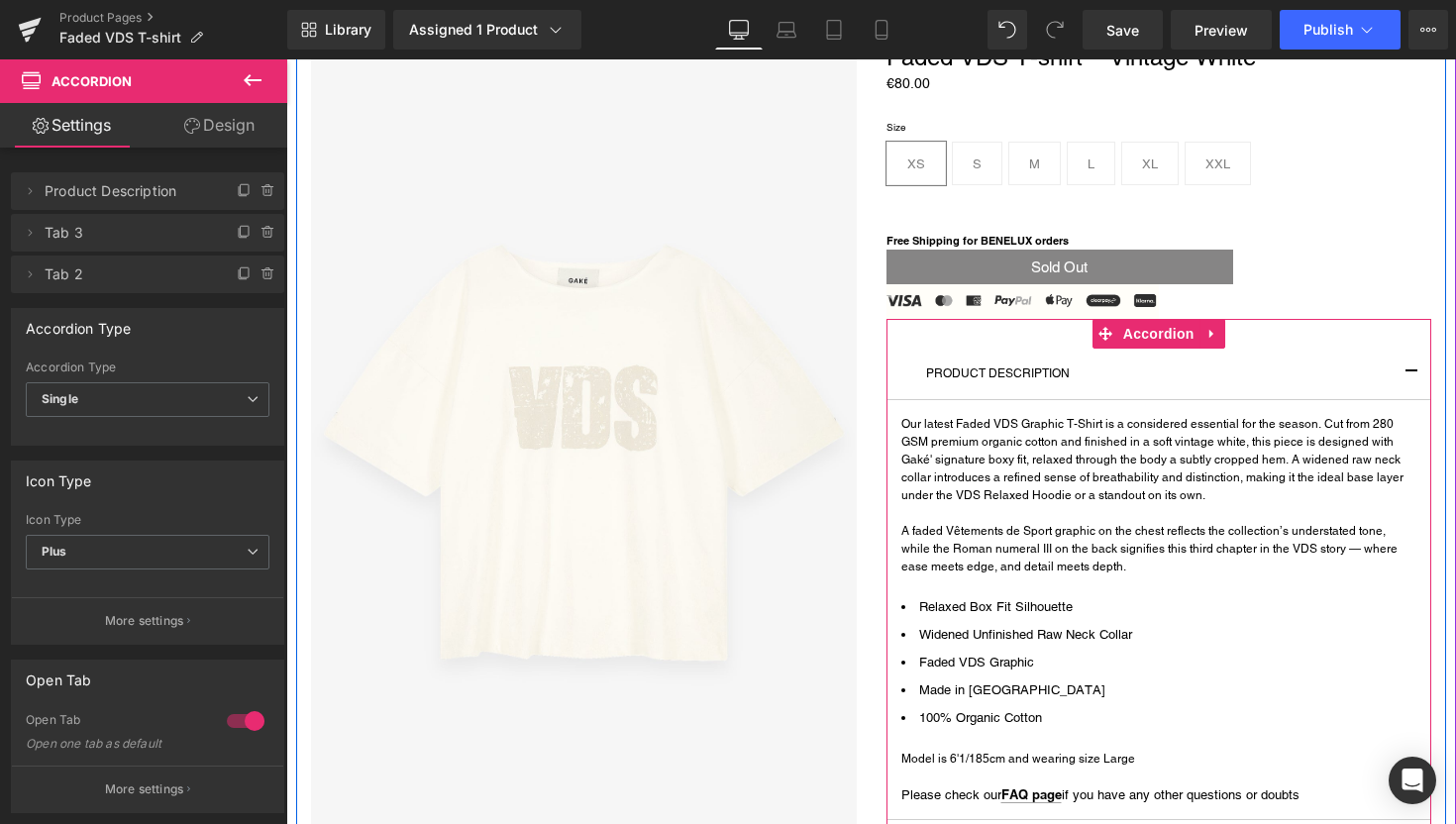 scroll, scrollTop: 139, scrollLeft: 0, axis: vertical 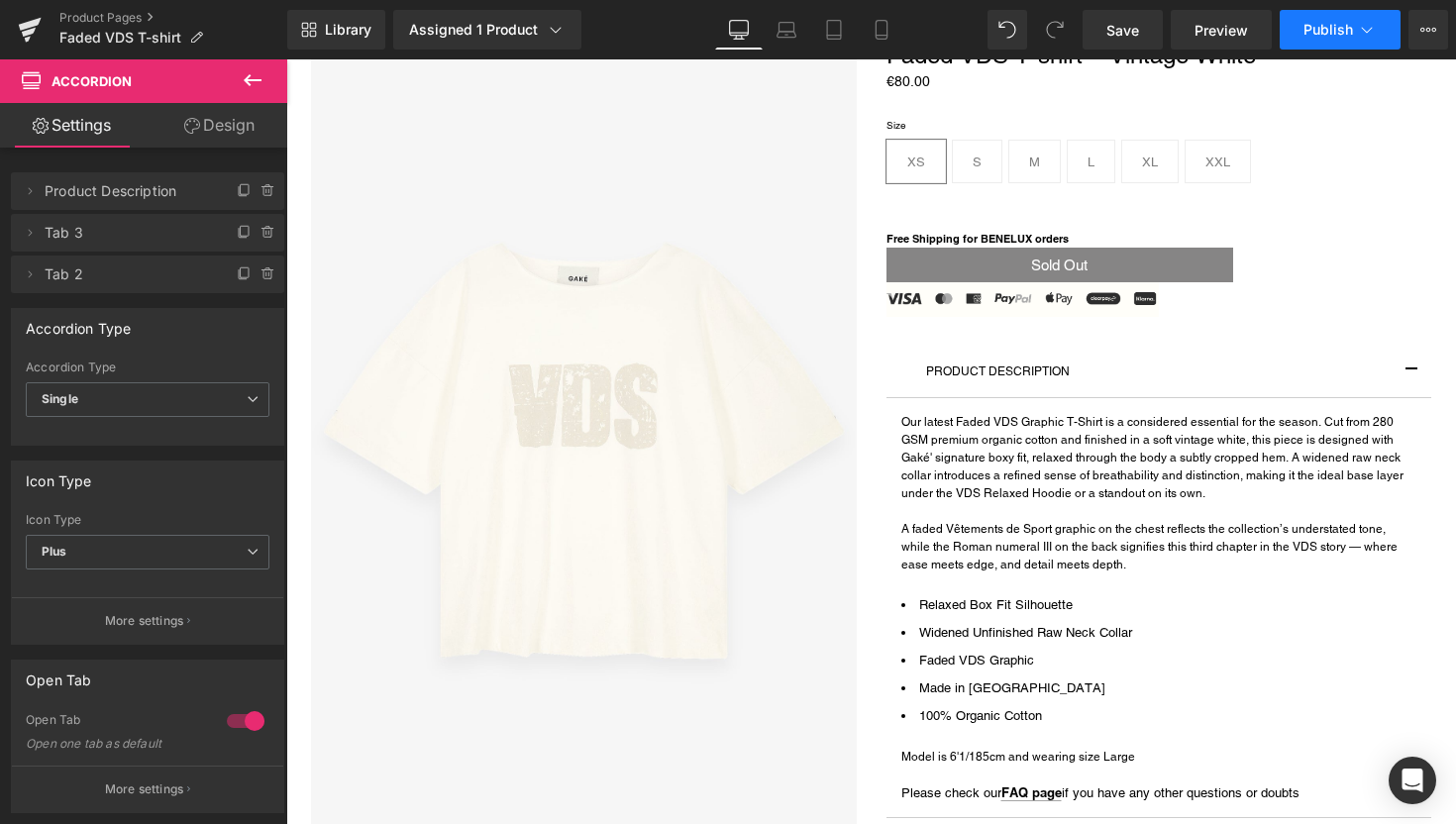 click on "Publish" at bounding box center [1328, 30] 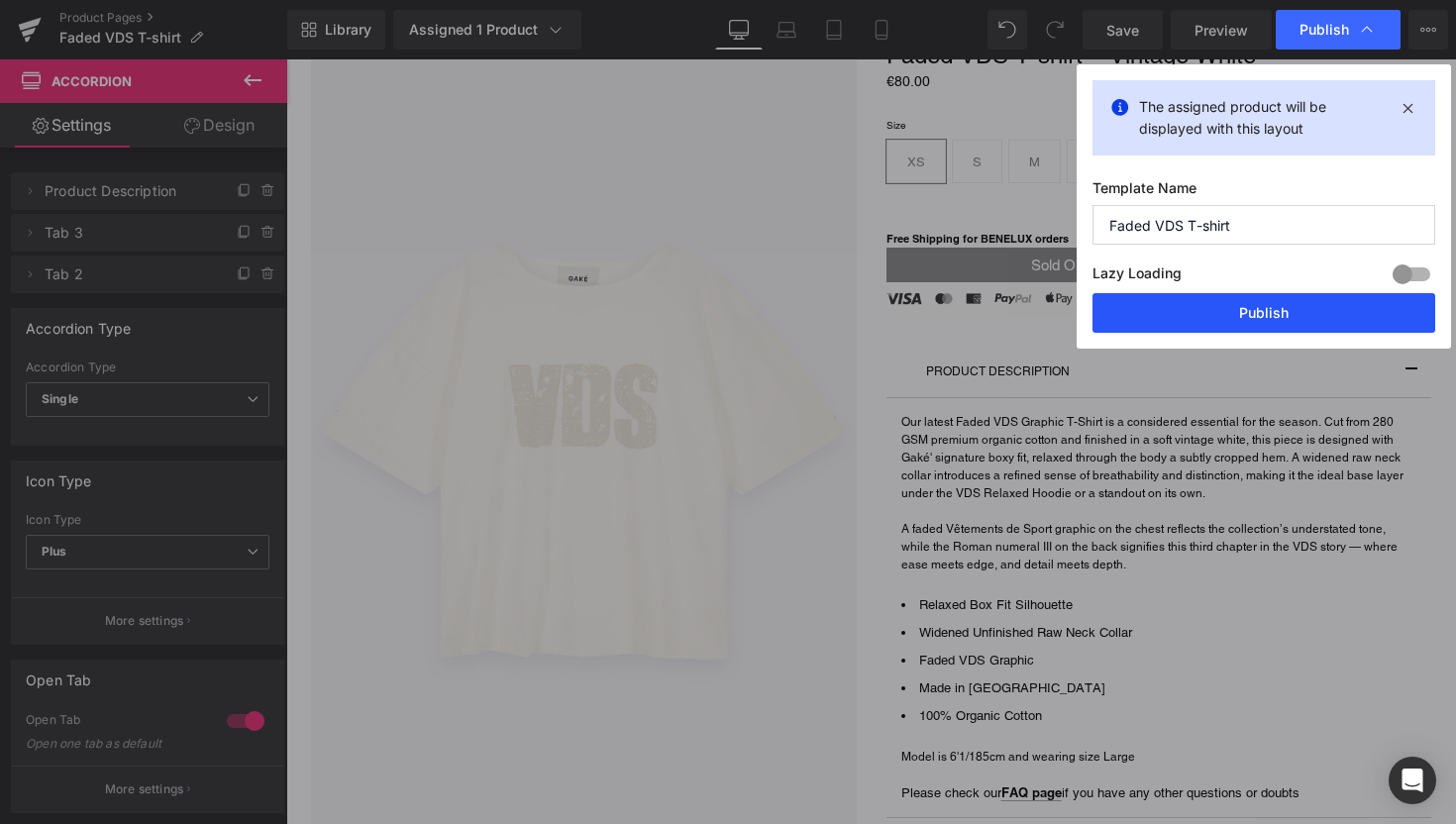 click on "Publish" at bounding box center (1264, 313) 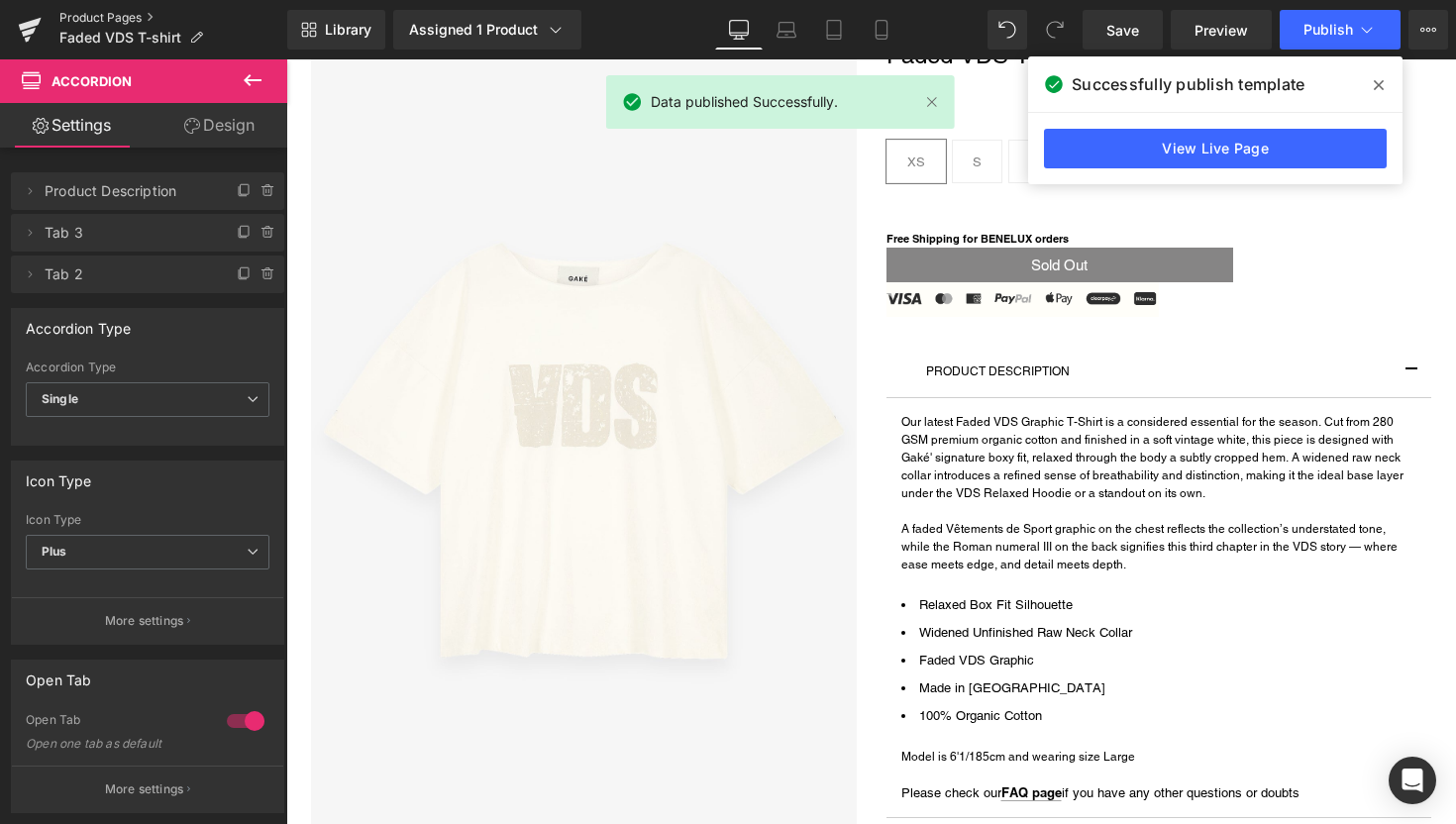 click on "Product Pages" at bounding box center (173, 18) 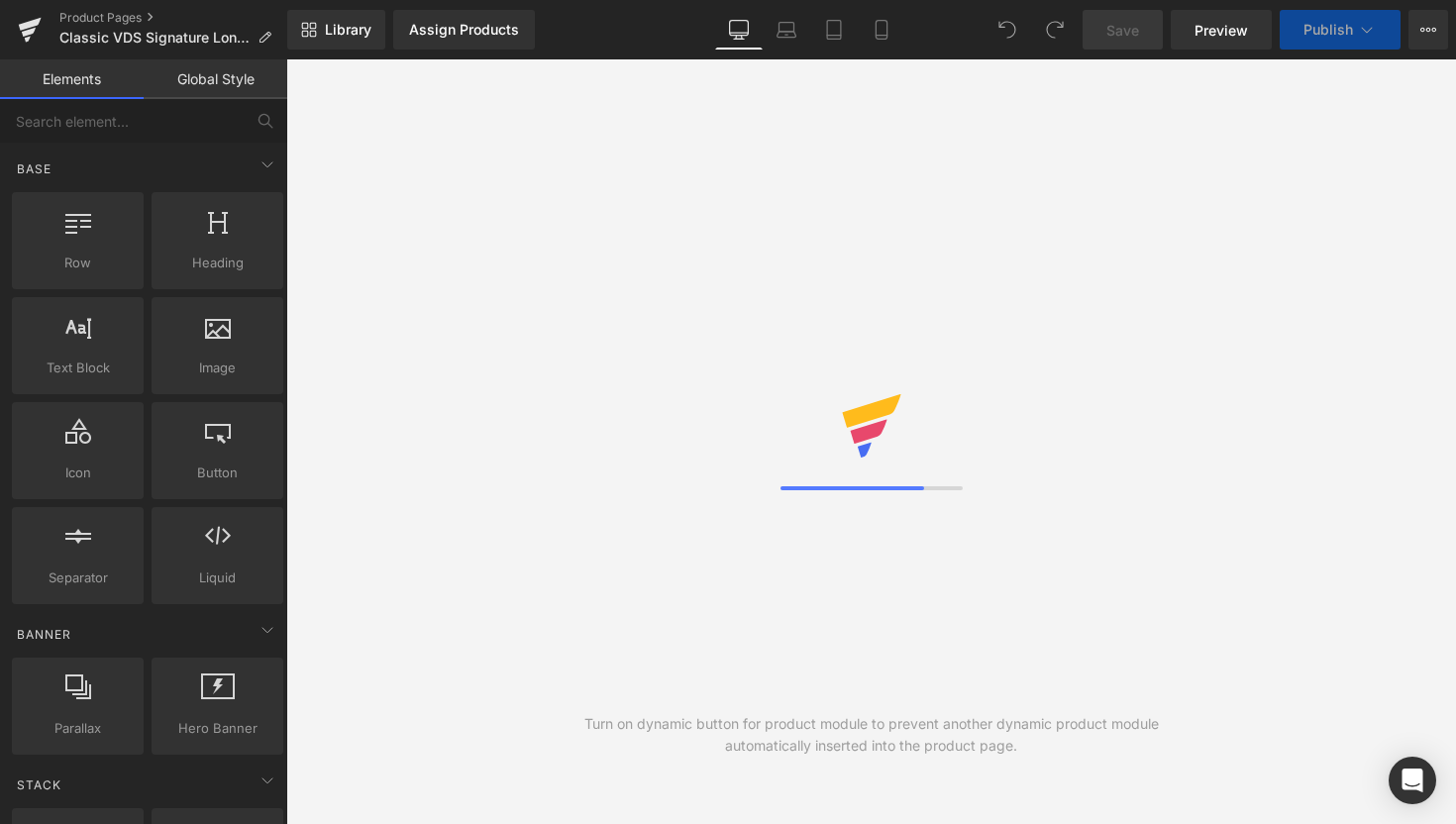 scroll, scrollTop: 0, scrollLeft: 0, axis: both 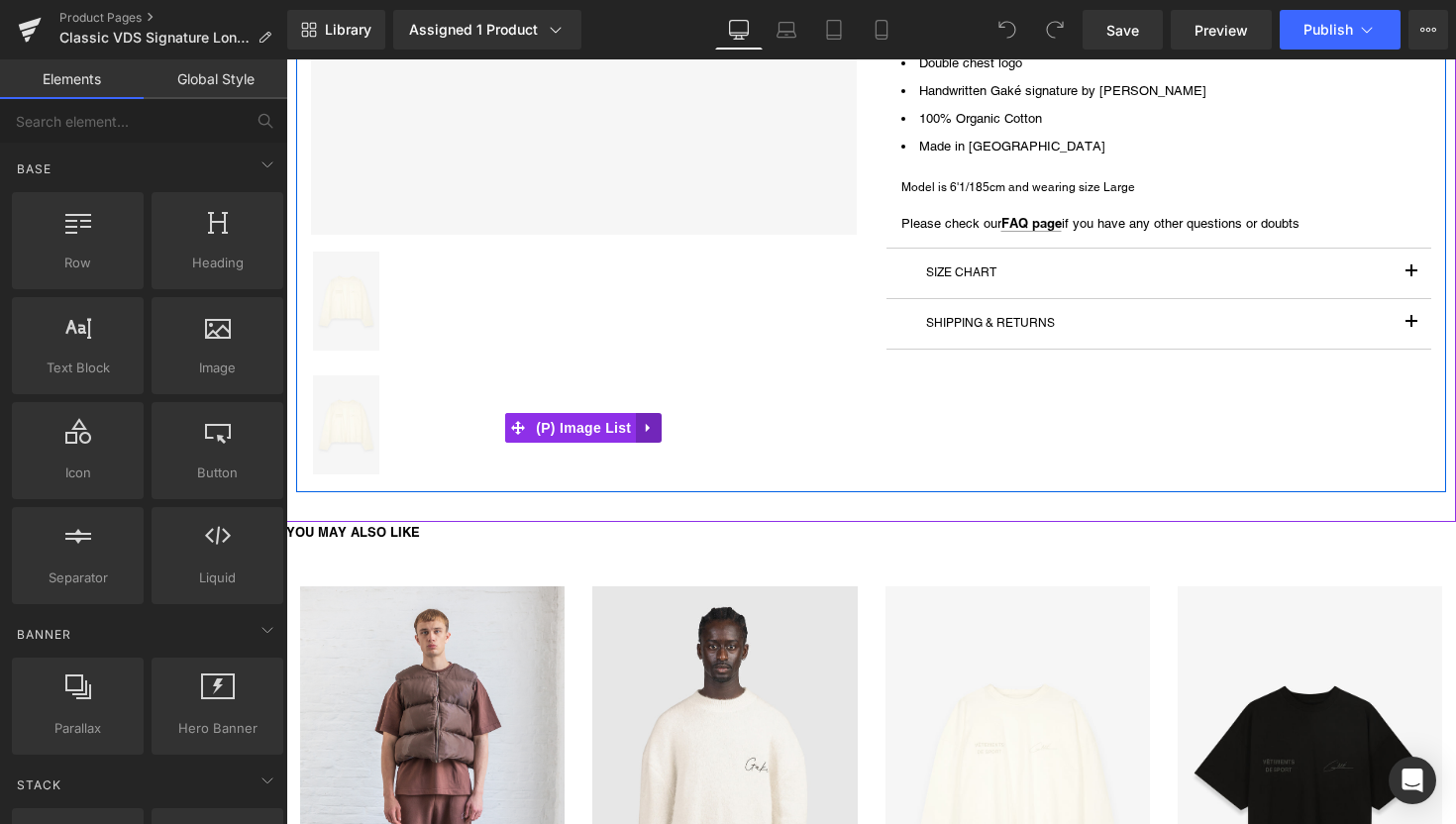click 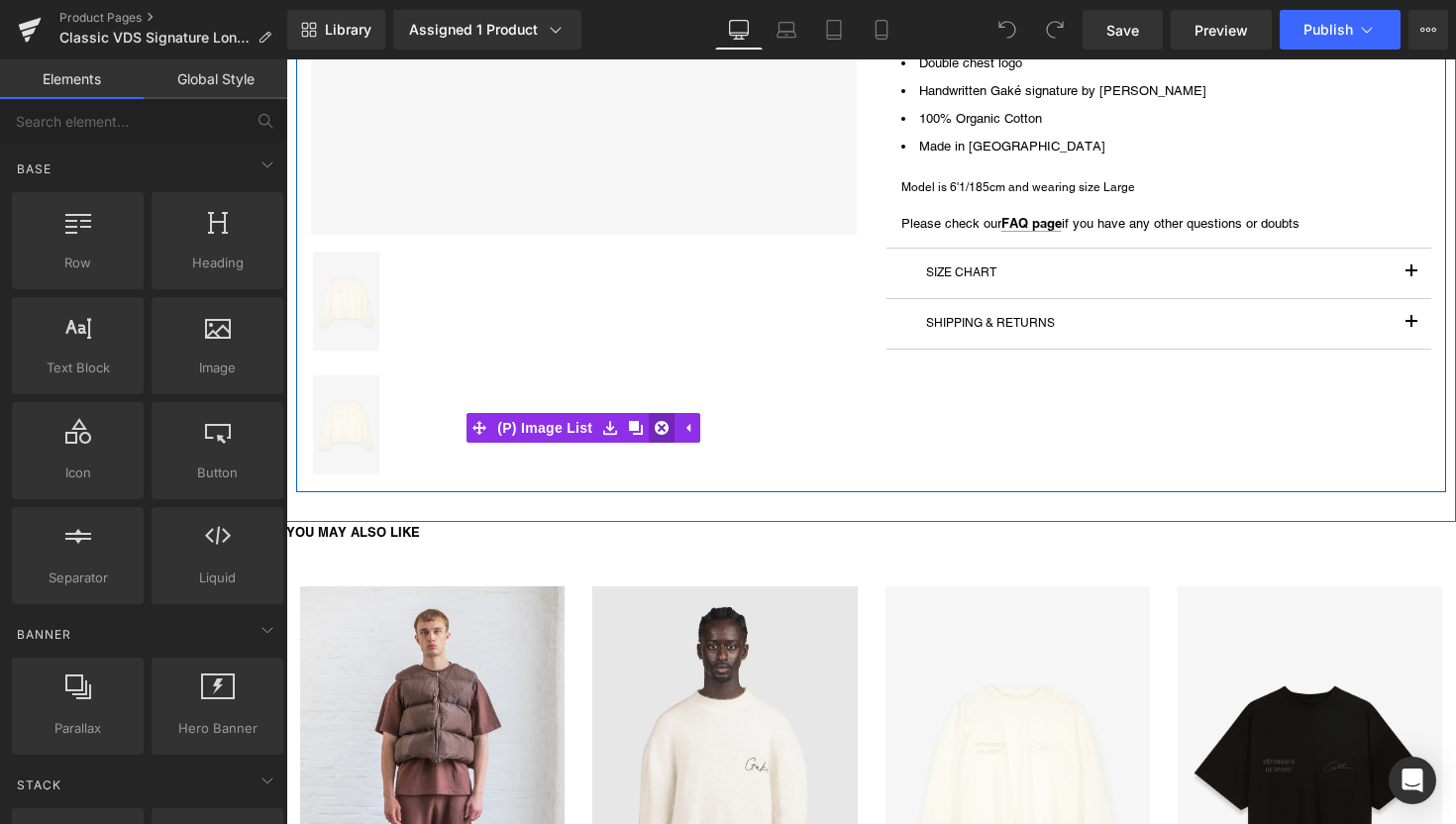 click 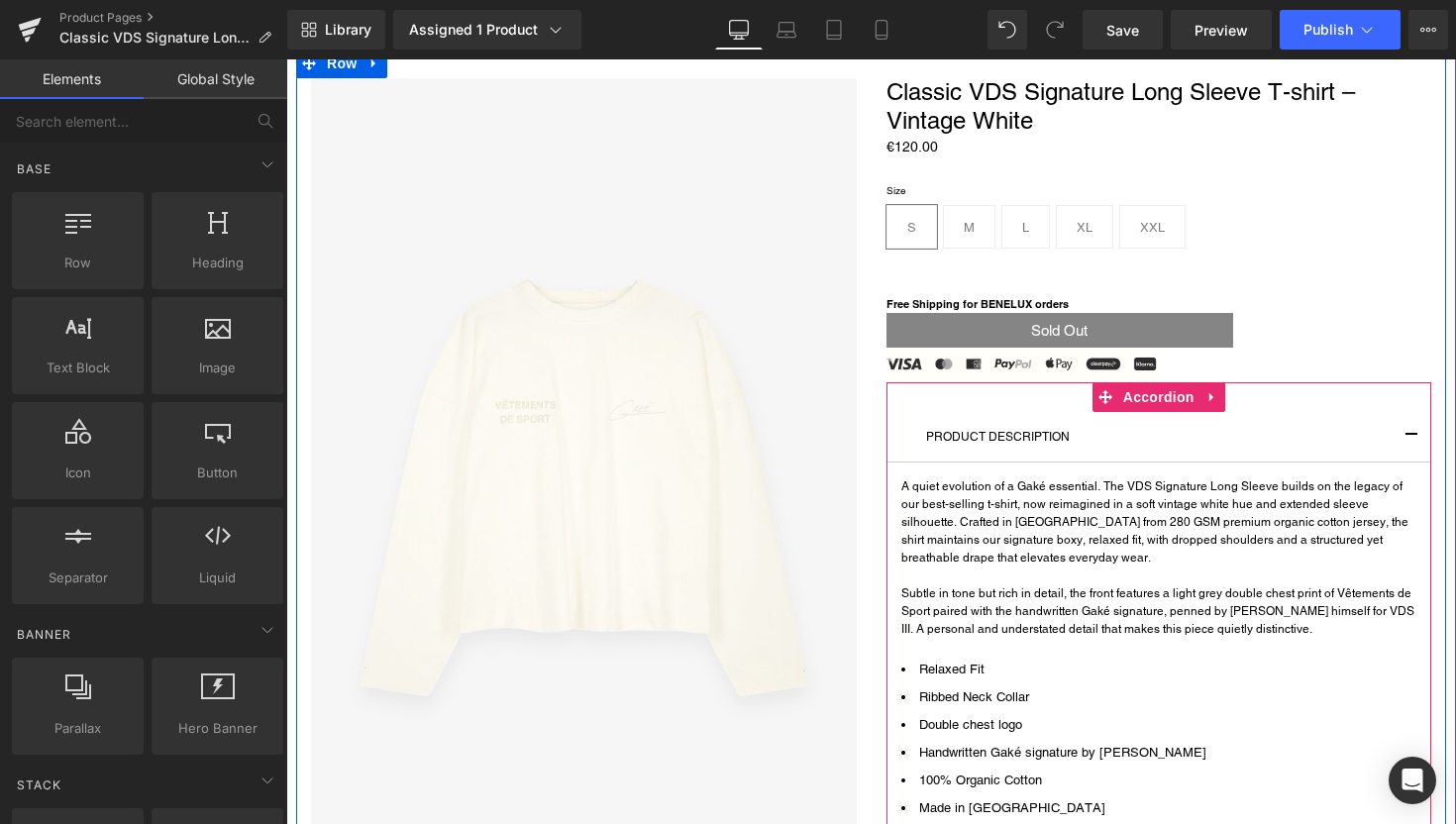 scroll, scrollTop: 98, scrollLeft: 0, axis: vertical 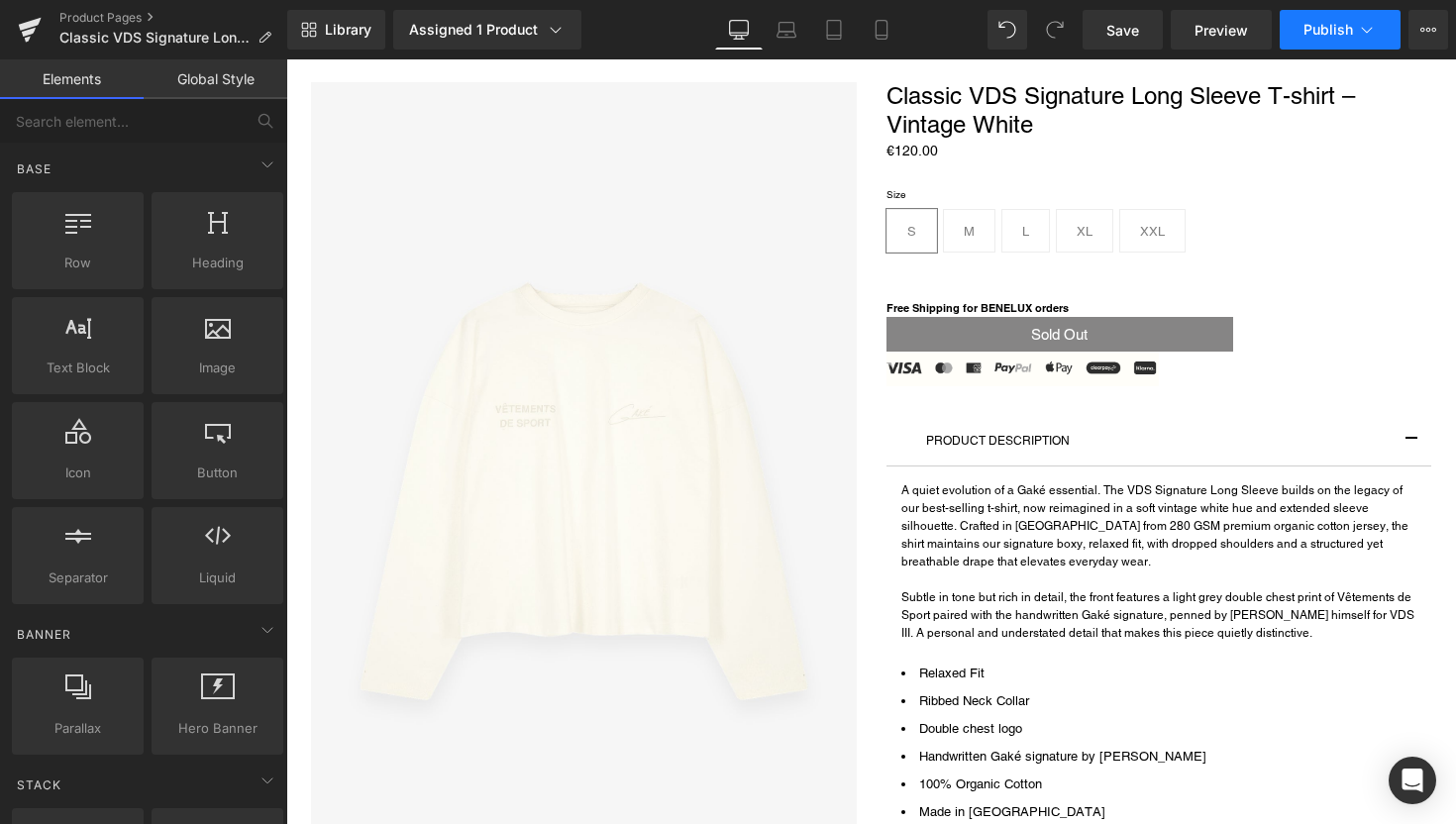 click on "Publish" at bounding box center [1340, 30] 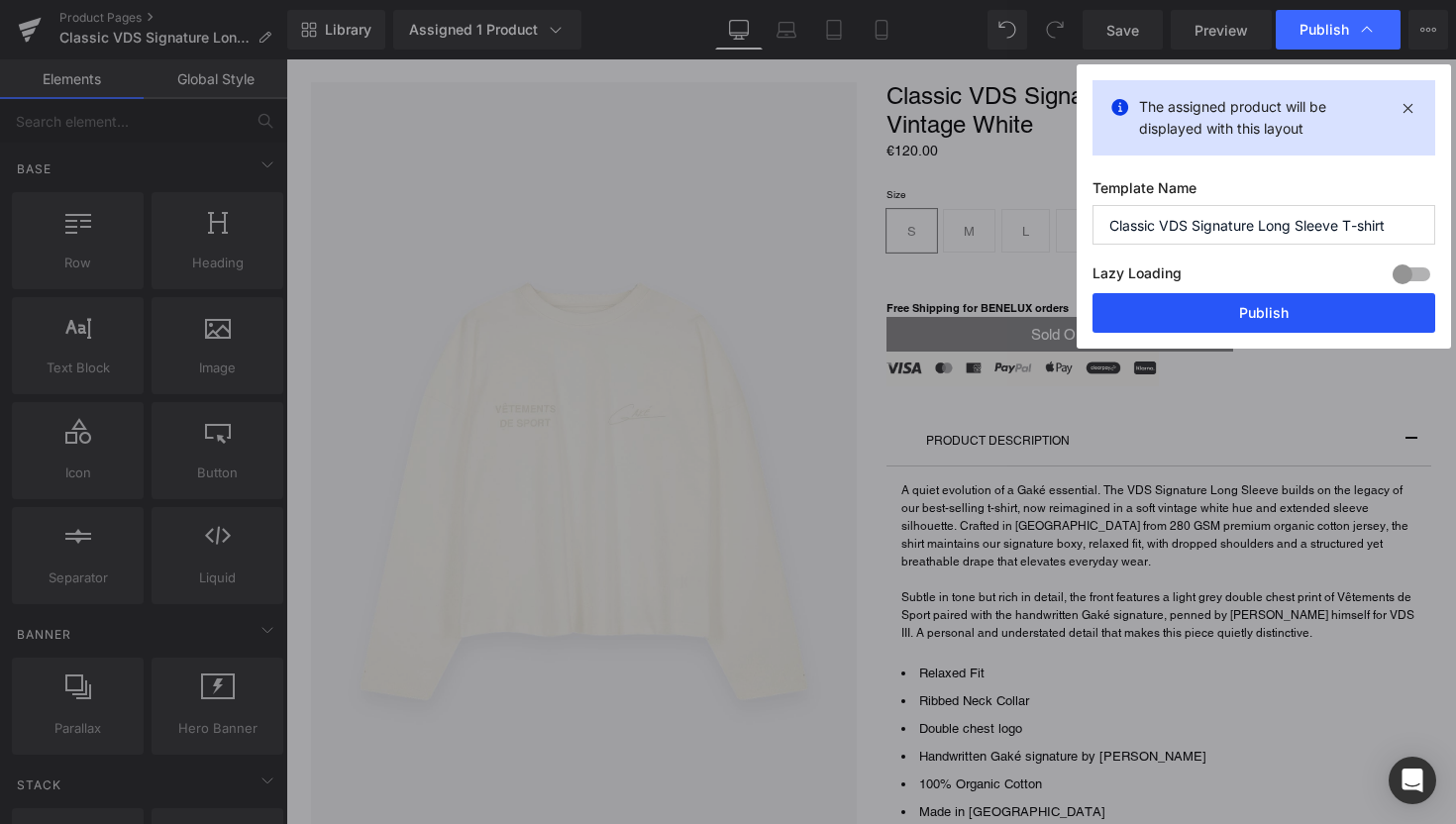 click on "Publish" at bounding box center (1264, 313) 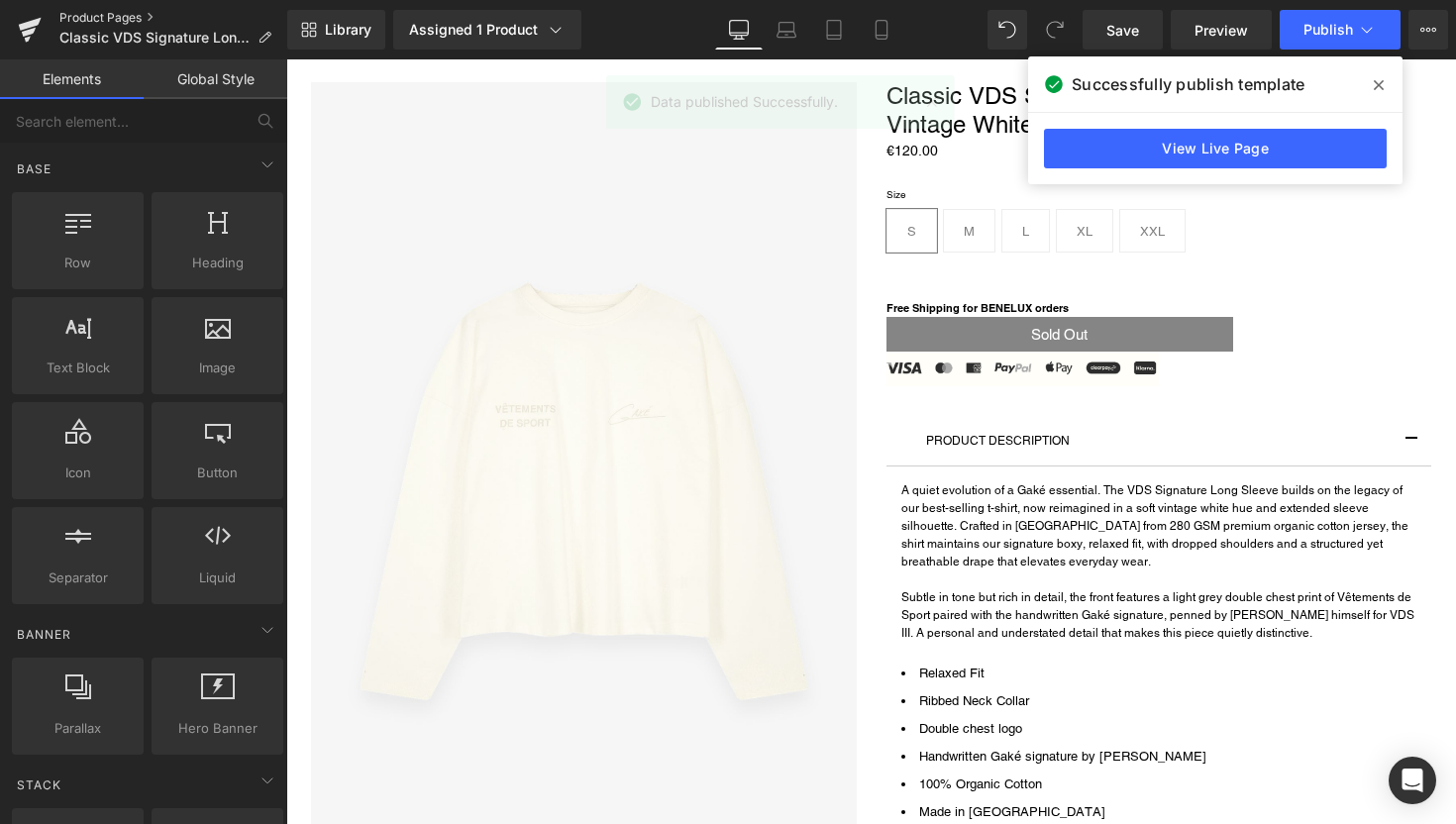 click on "Product Pages" at bounding box center [173, 18] 